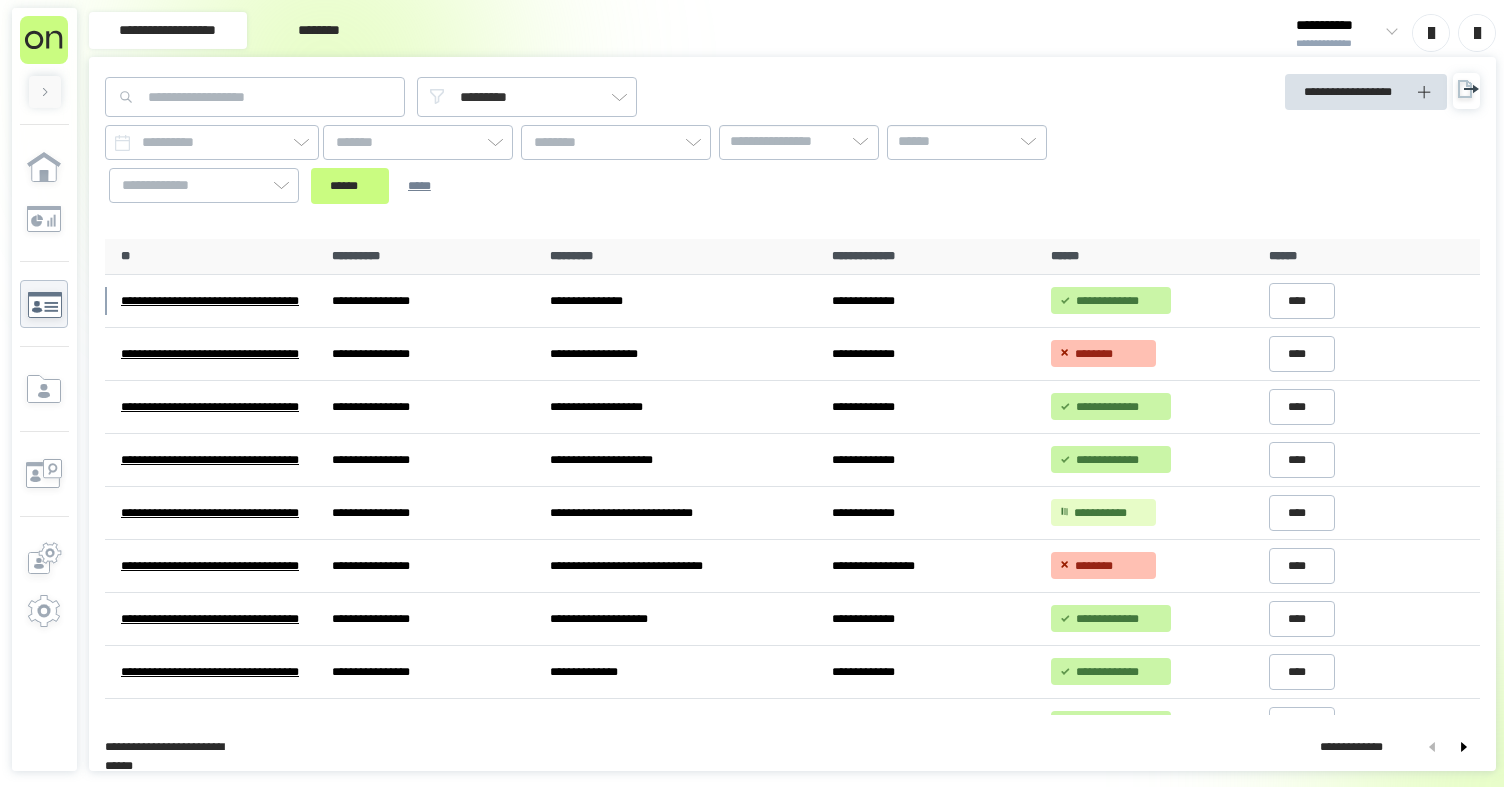 scroll, scrollTop: 0, scrollLeft: 0, axis: both 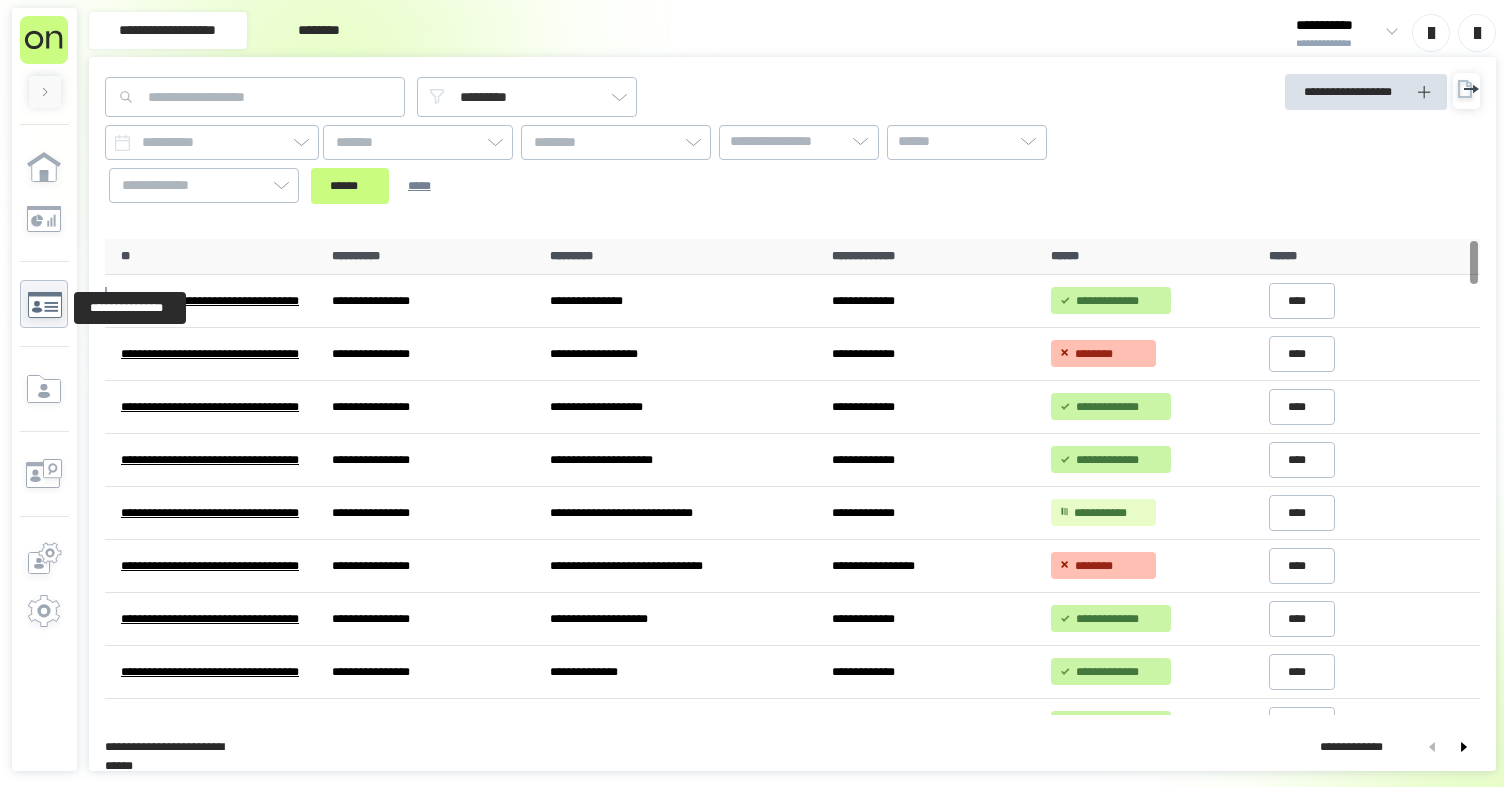 click 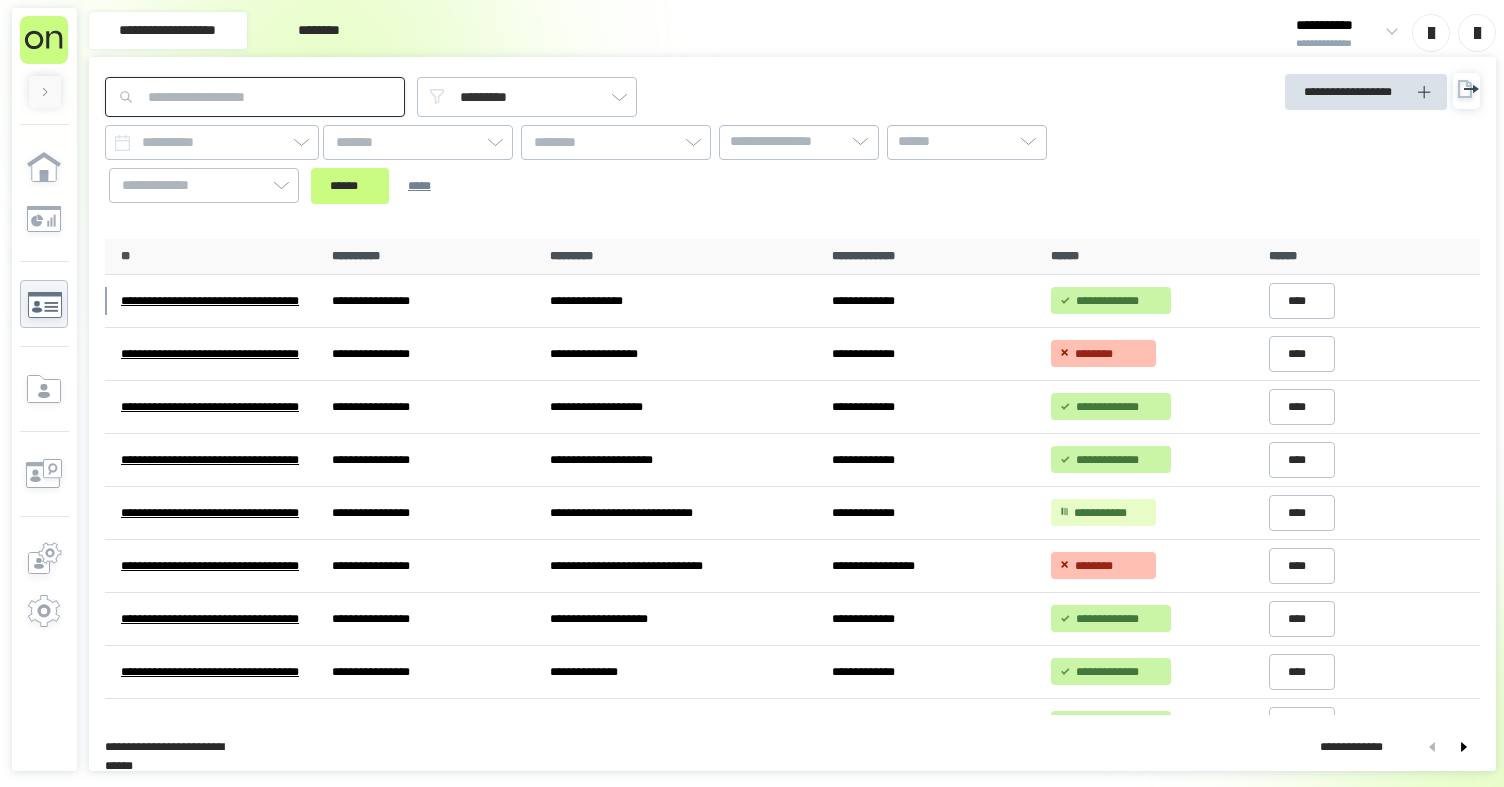 click at bounding box center (255, 97) 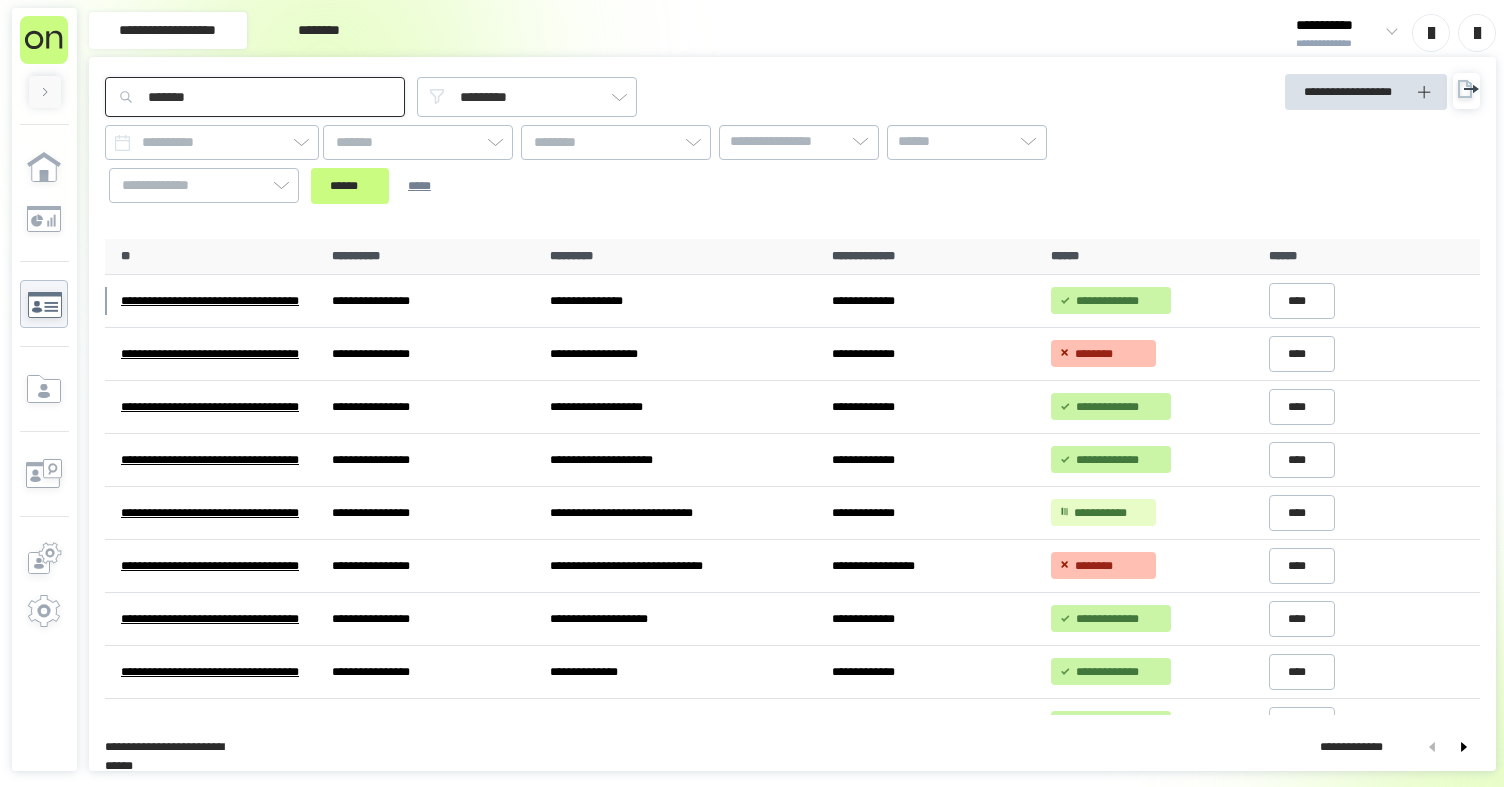 type on "*******" 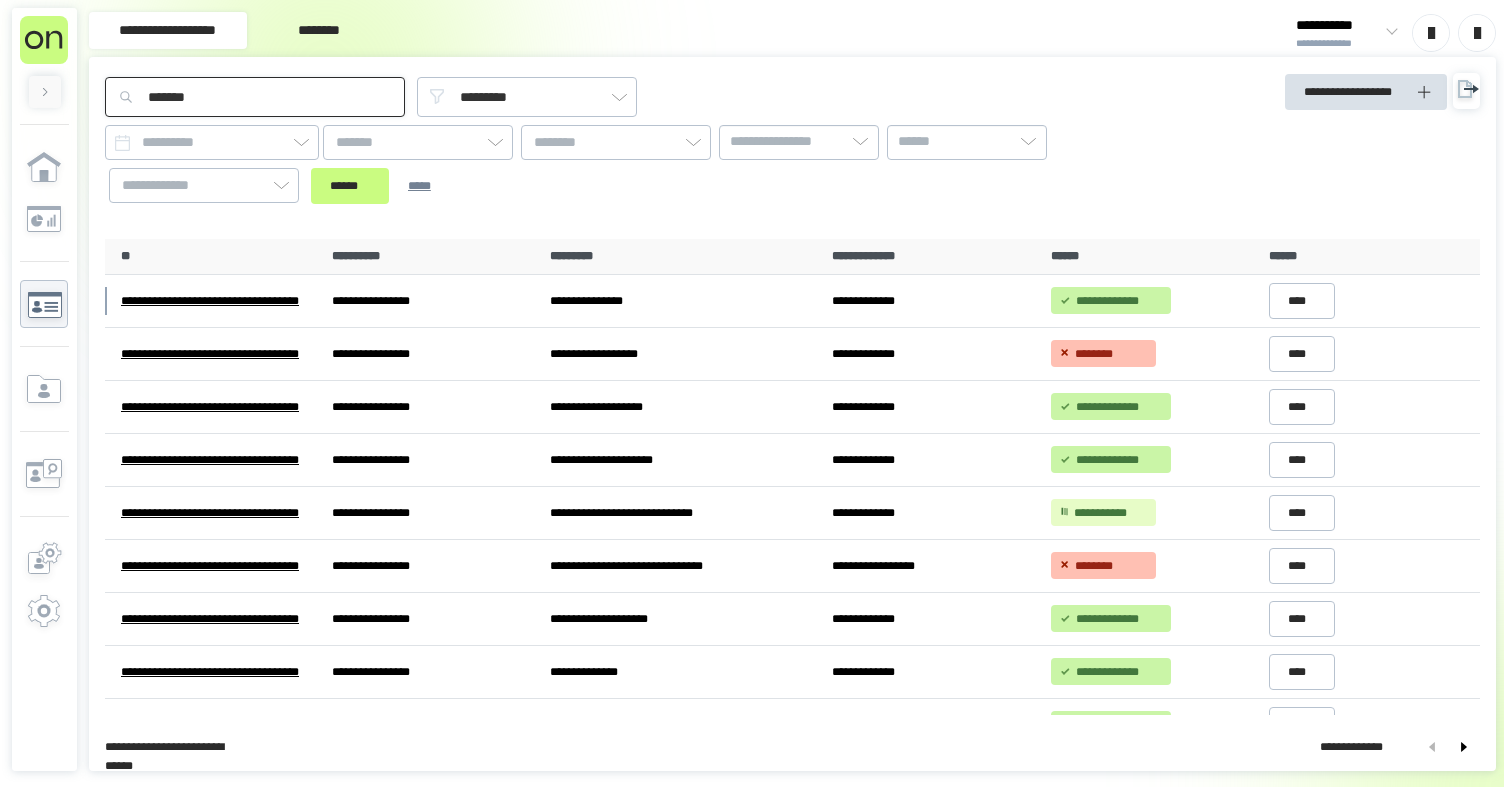 click on "******" at bounding box center (350, 186) 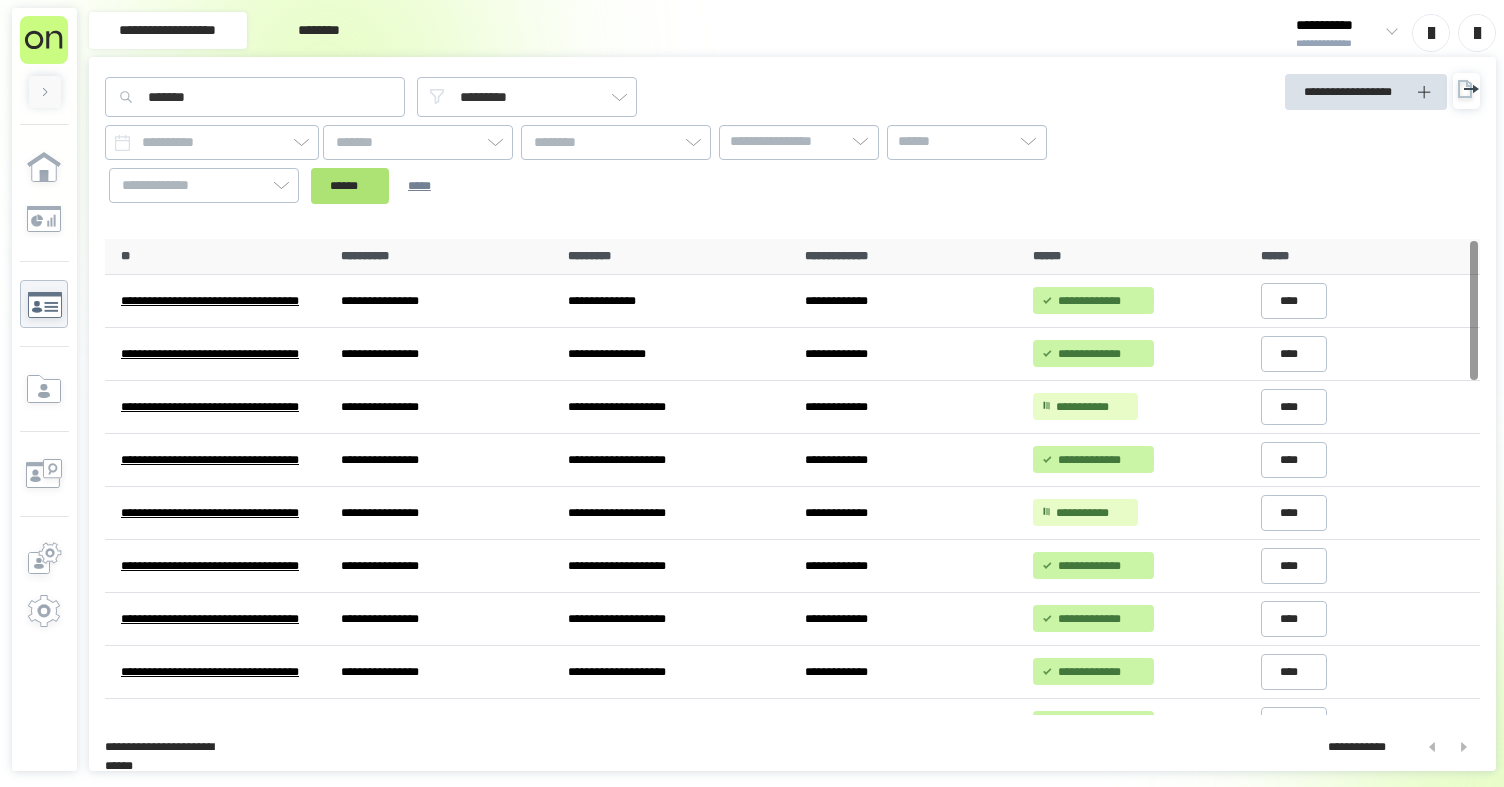 click on "******" at bounding box center [350, 186] 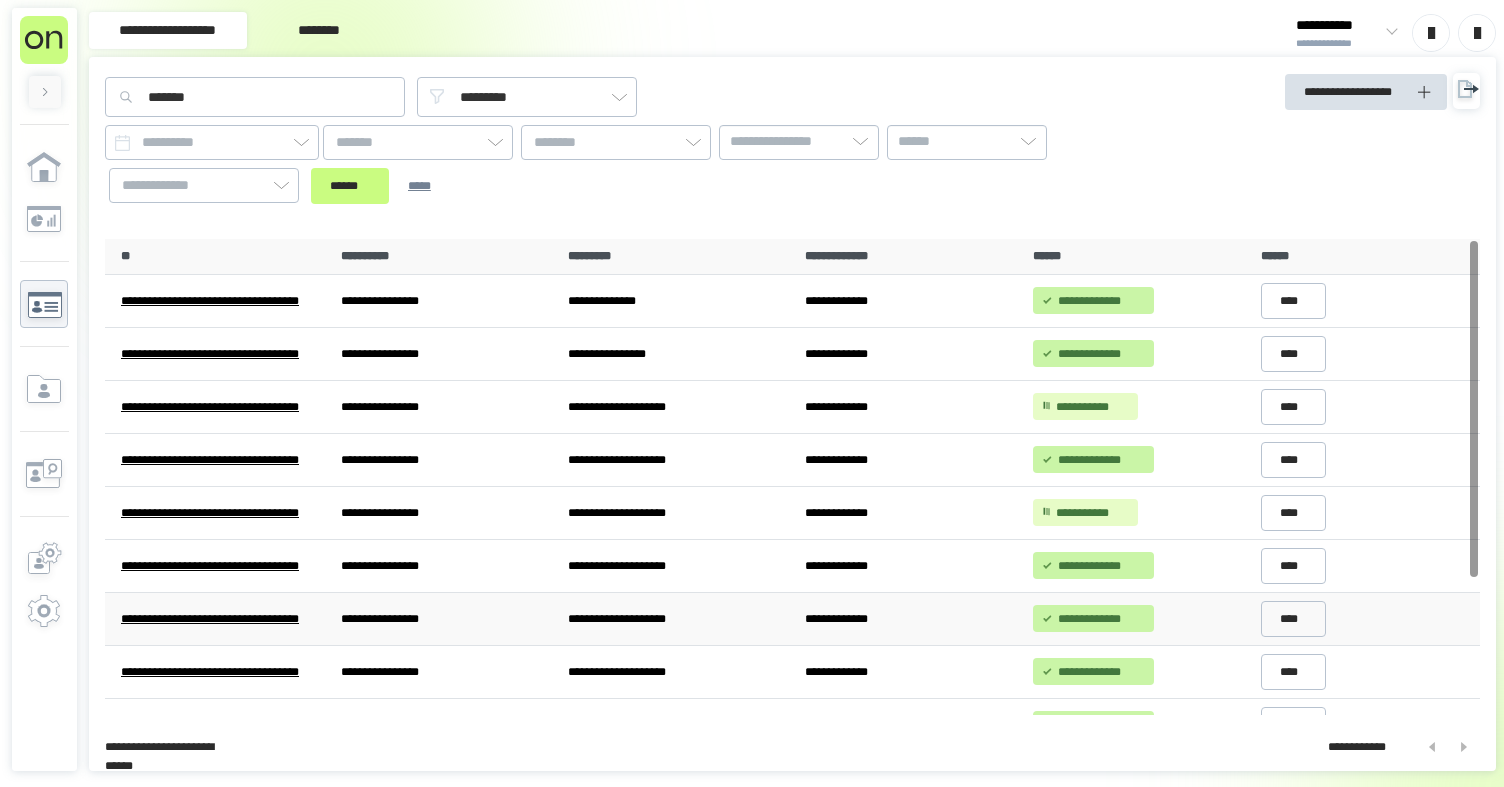 scroll, scrollTop: 194, scrollLeft: 0, axis: vertical 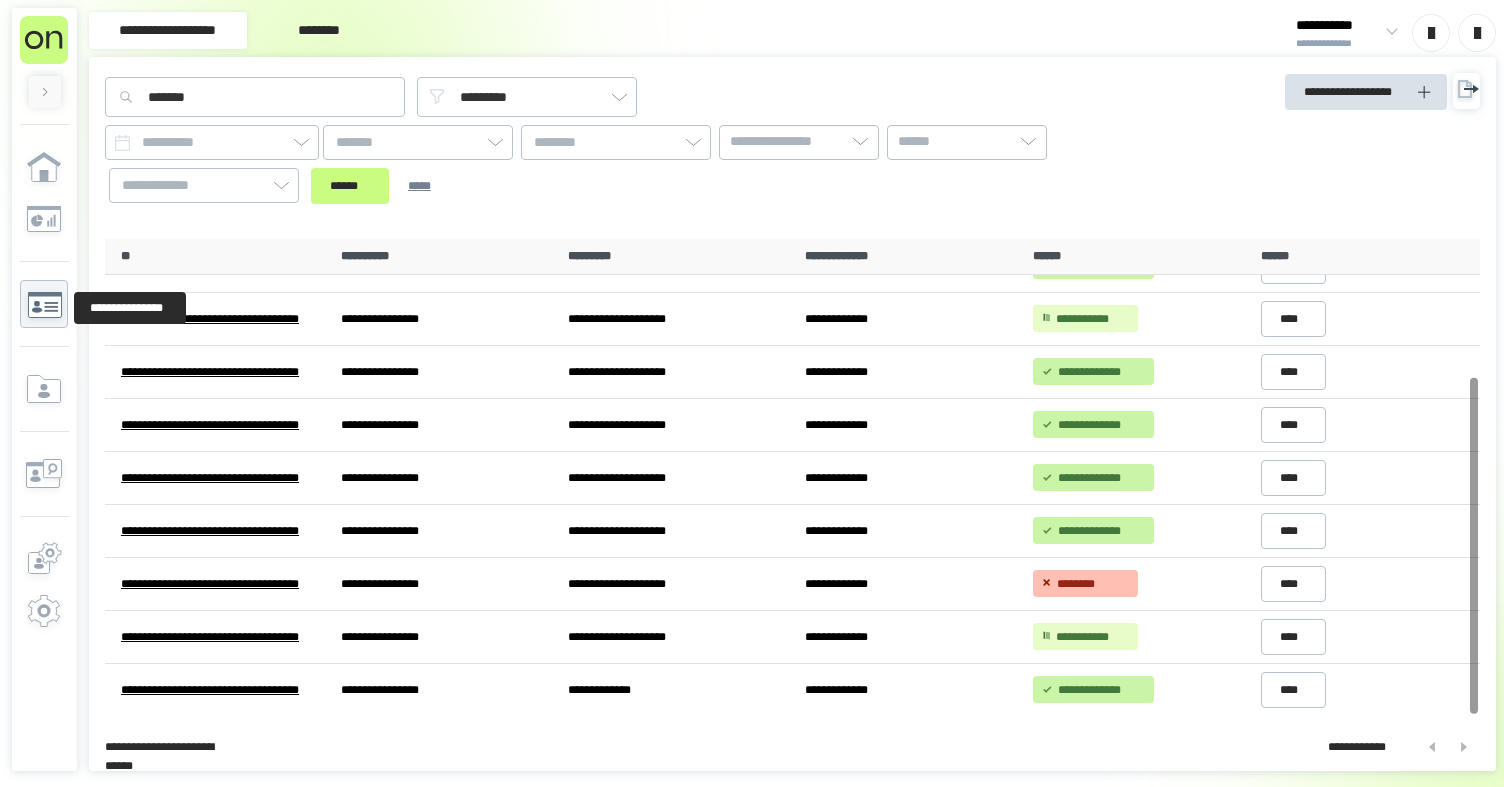 click 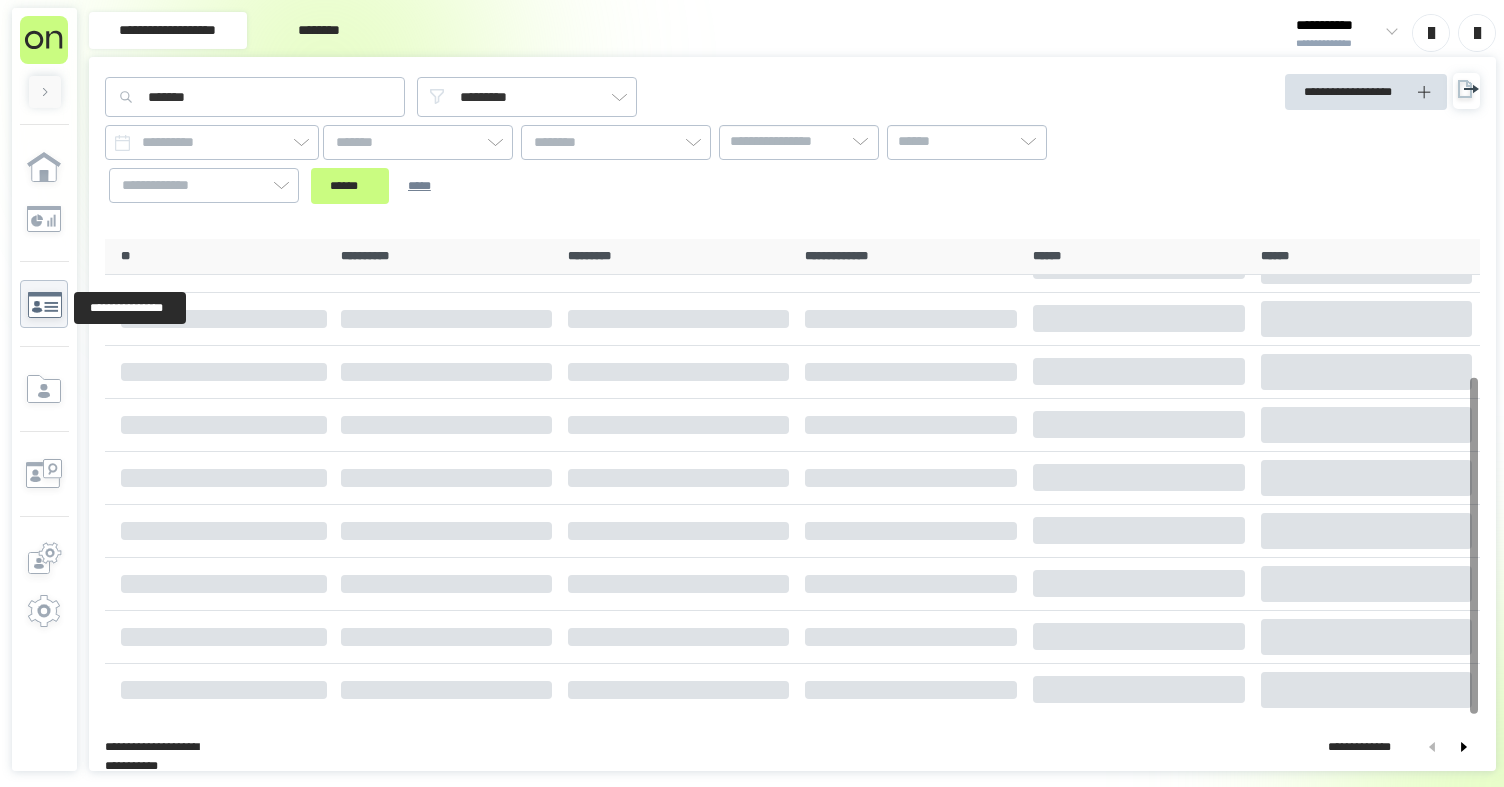 type 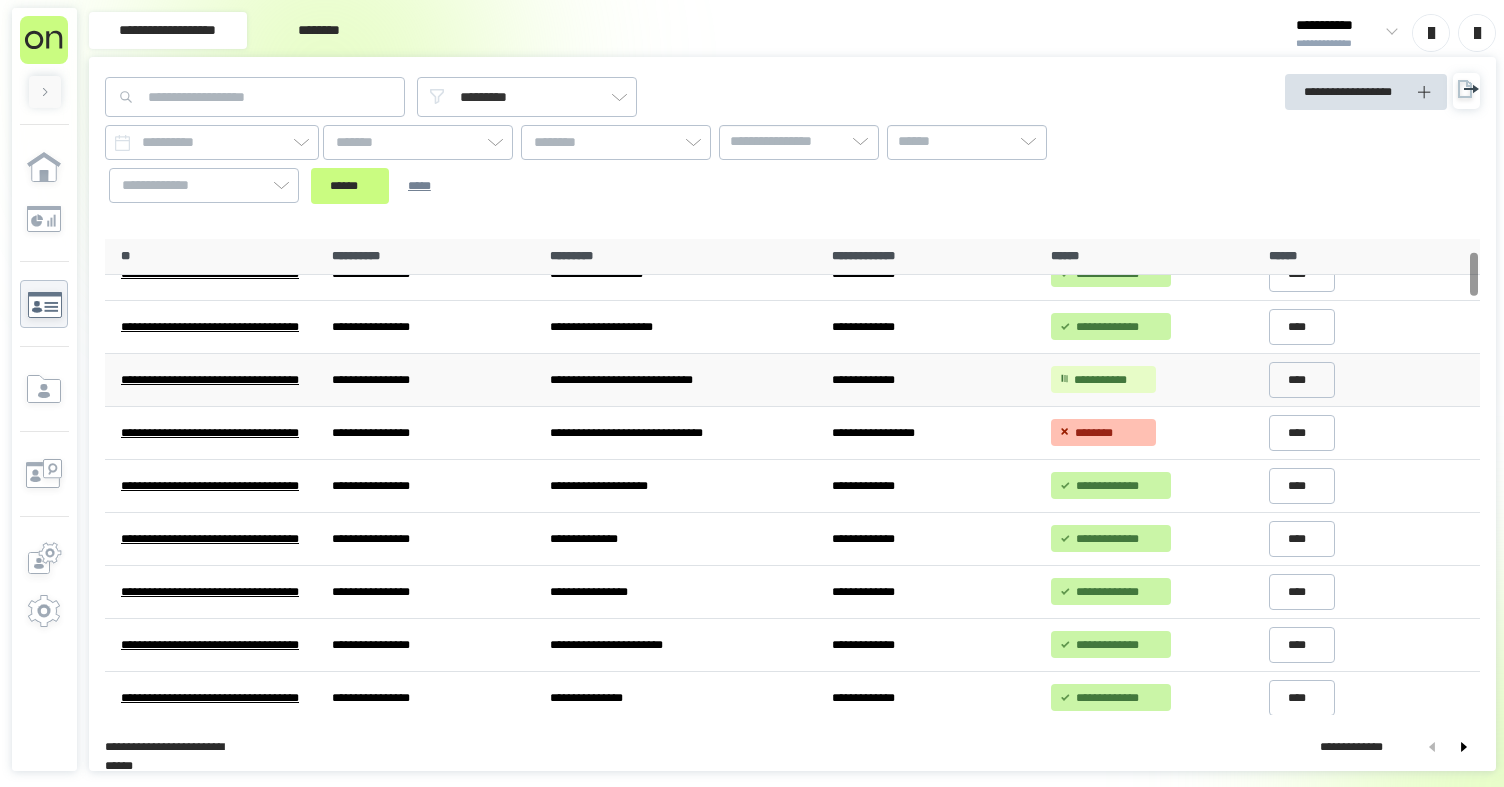 scroll, scrollTop: 0, scrollLeft: 0, axis: both 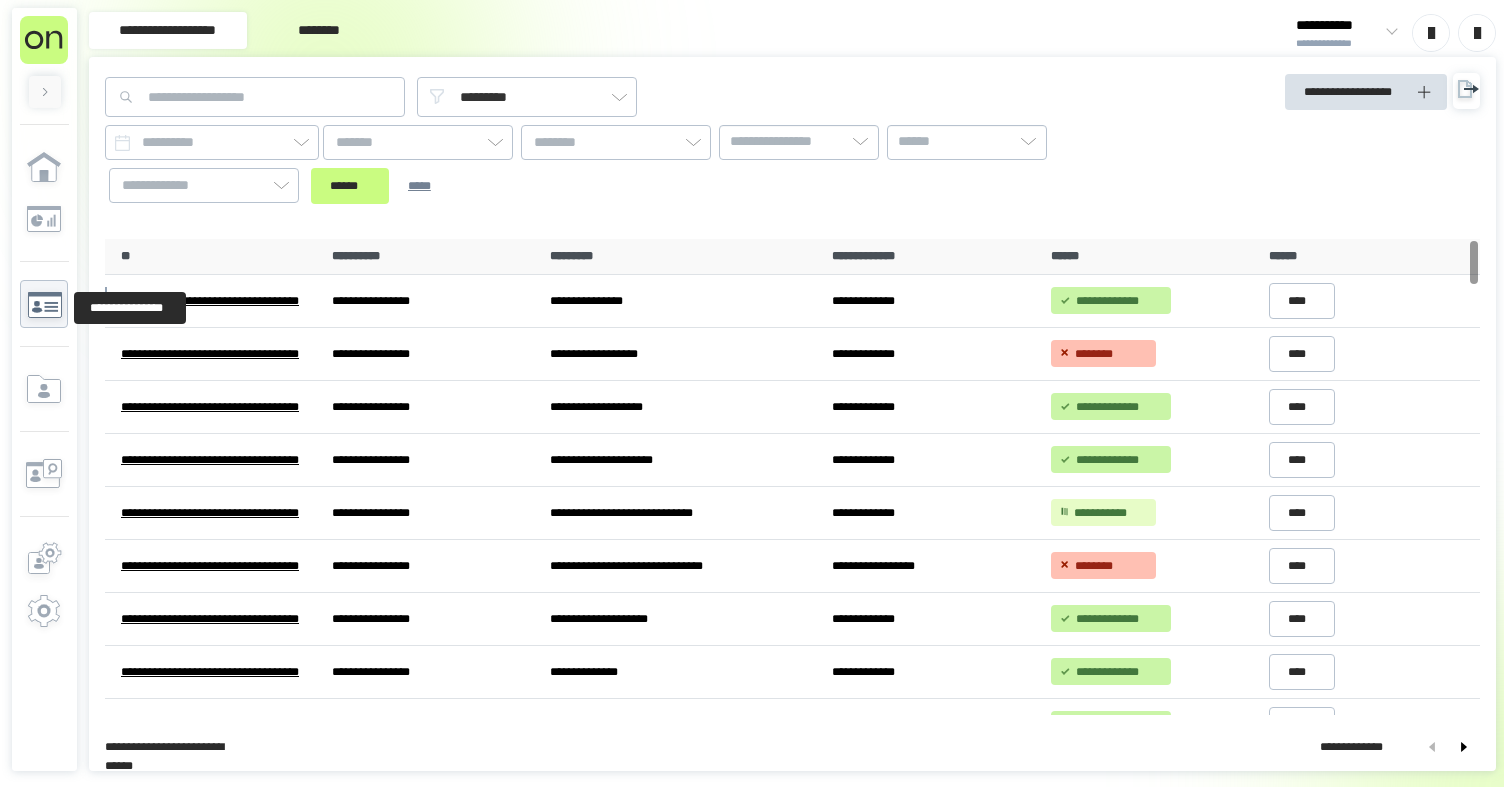 click 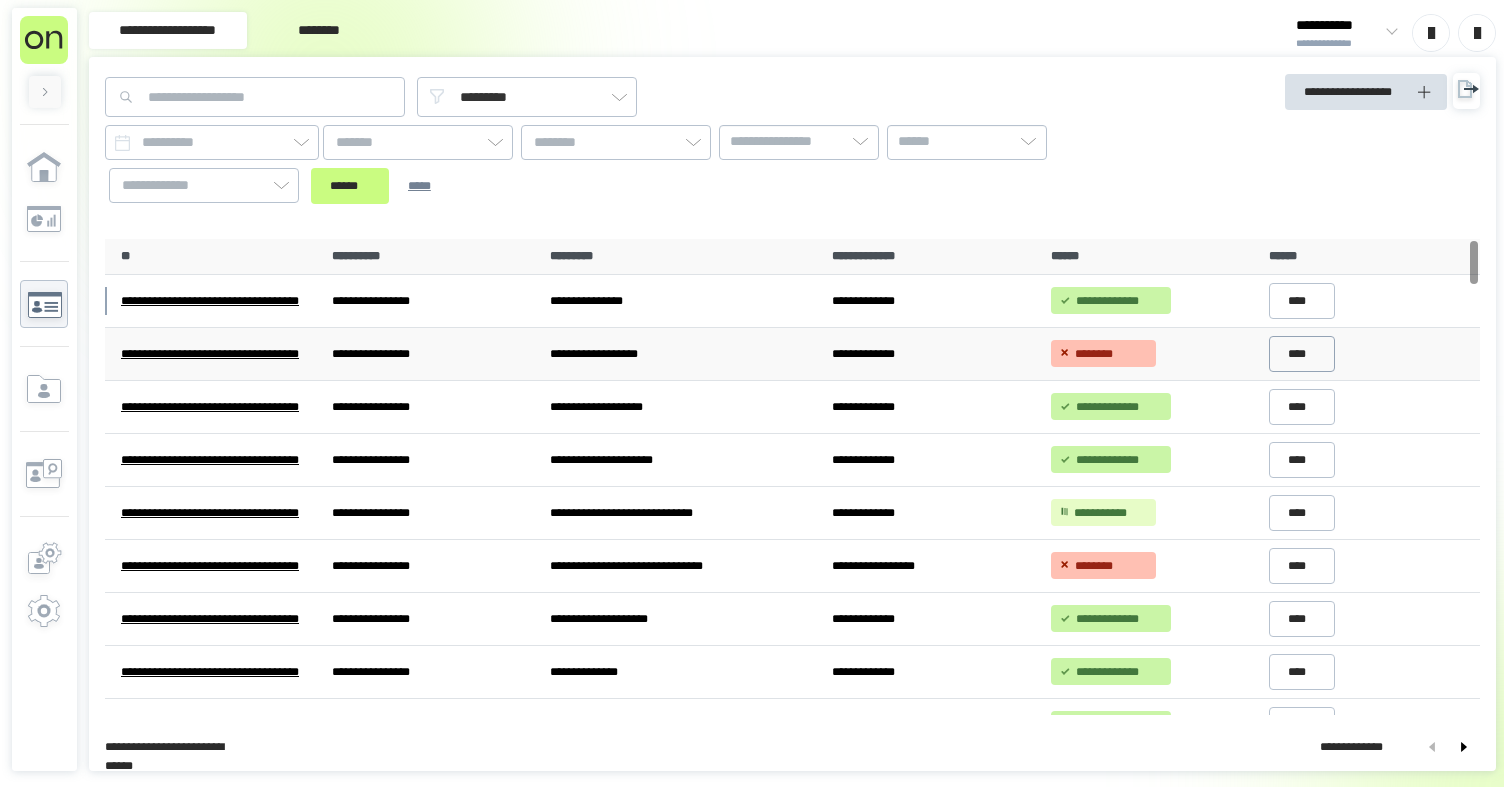 click on "****" at bounding box center (1302, 354) 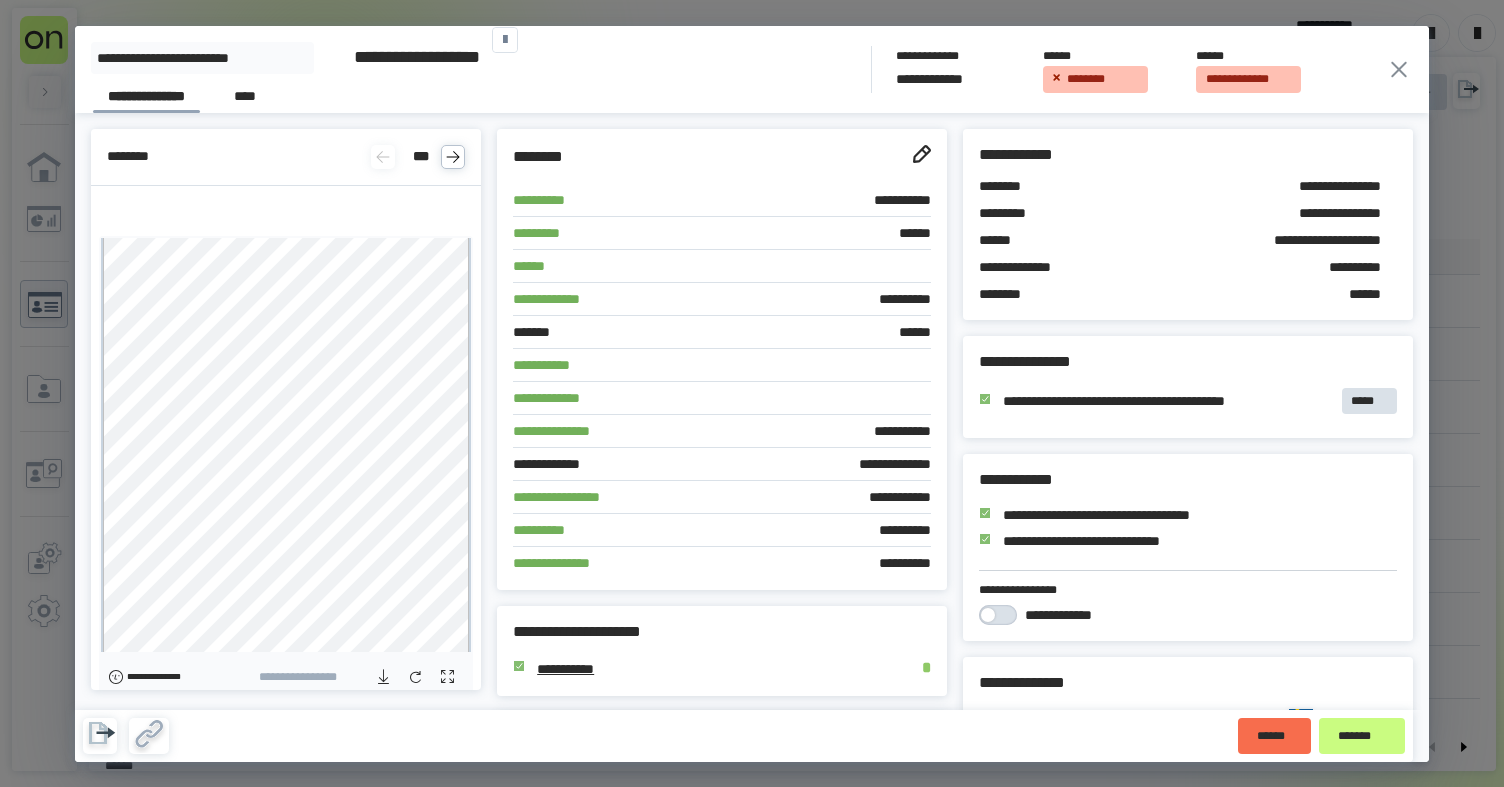 click 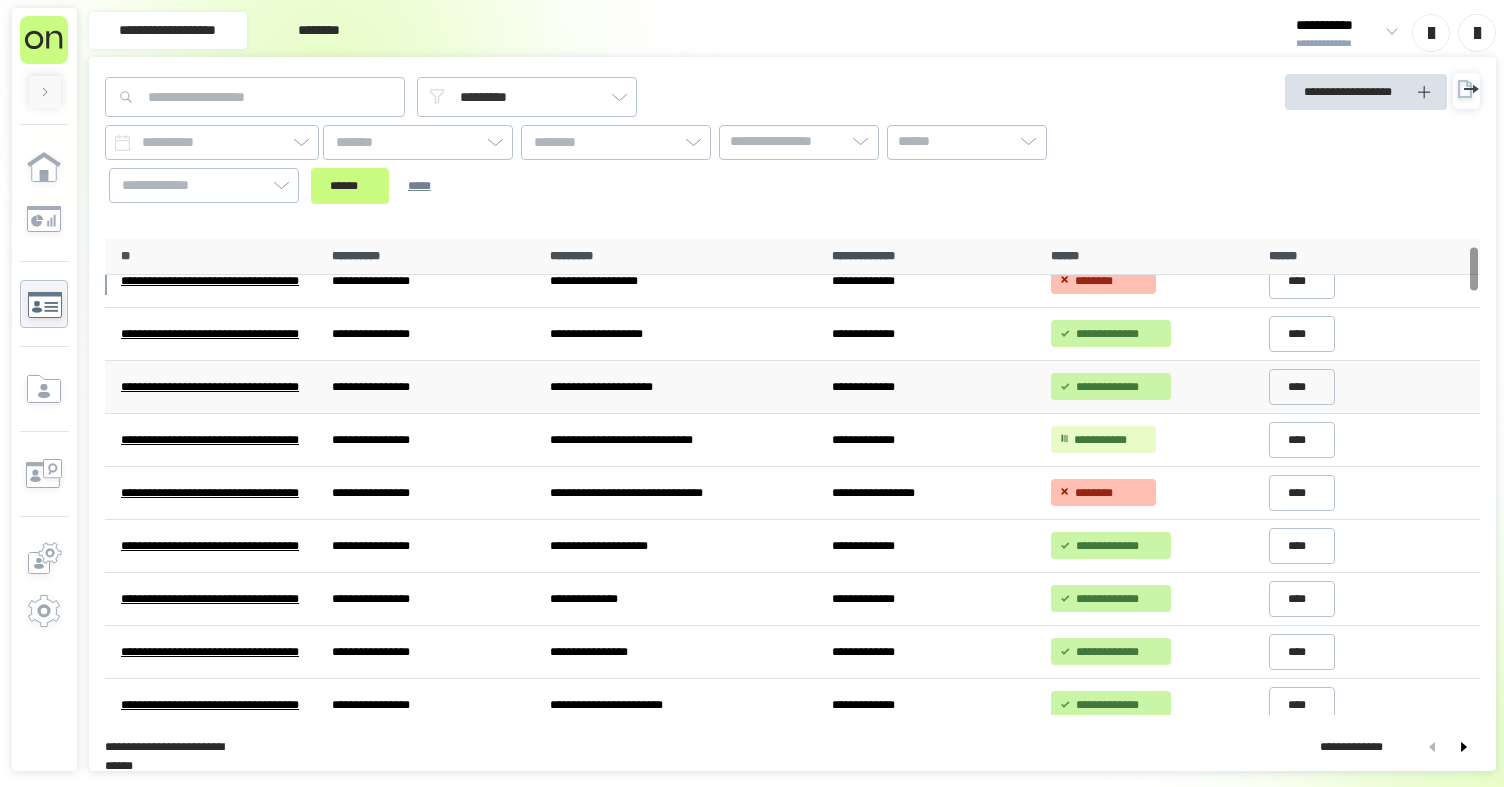 scroll, scrollTop: 0, scrollLeft: 0, axis: both 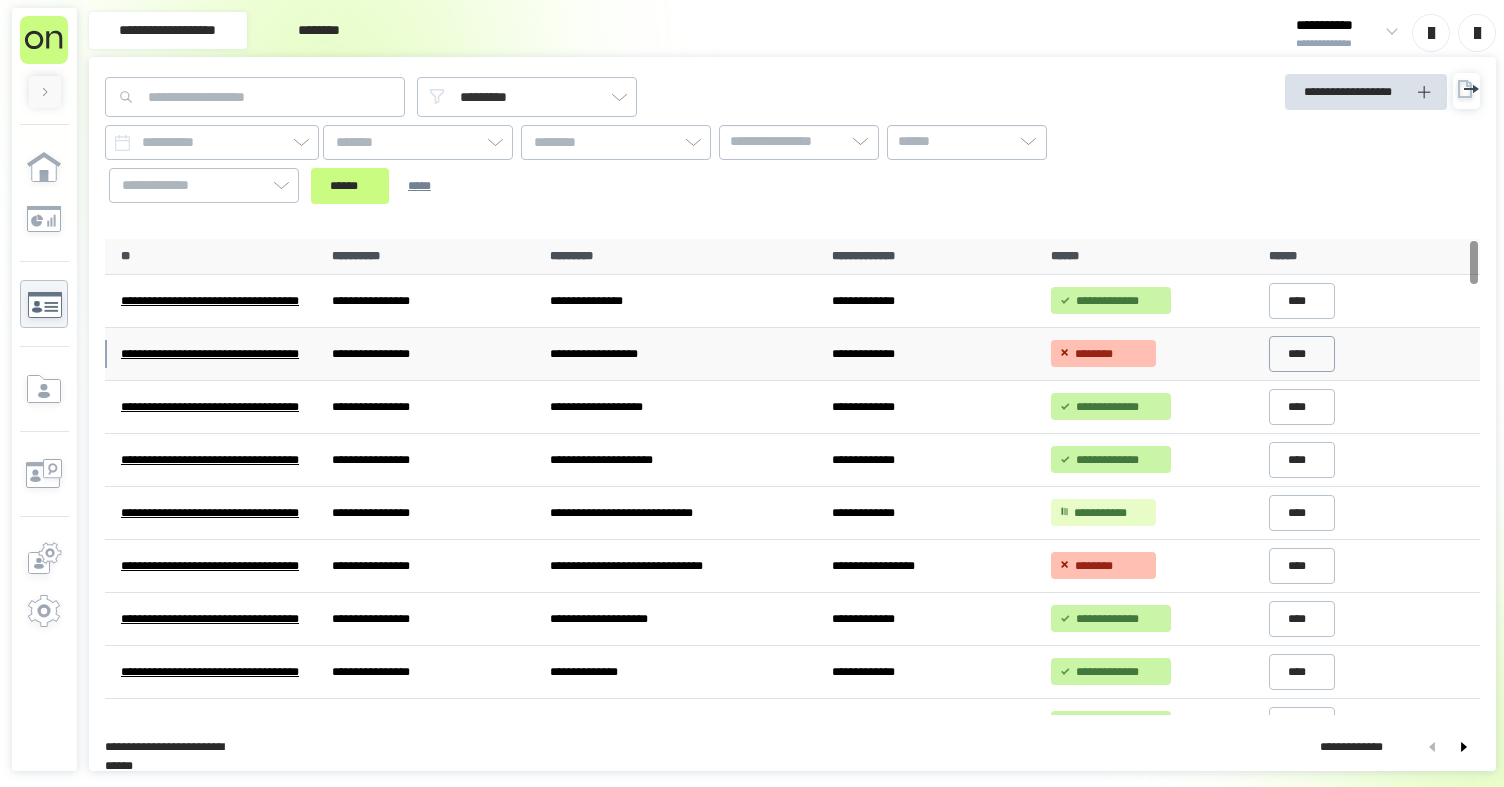 click on "****" at bounding box center [1302, 354] 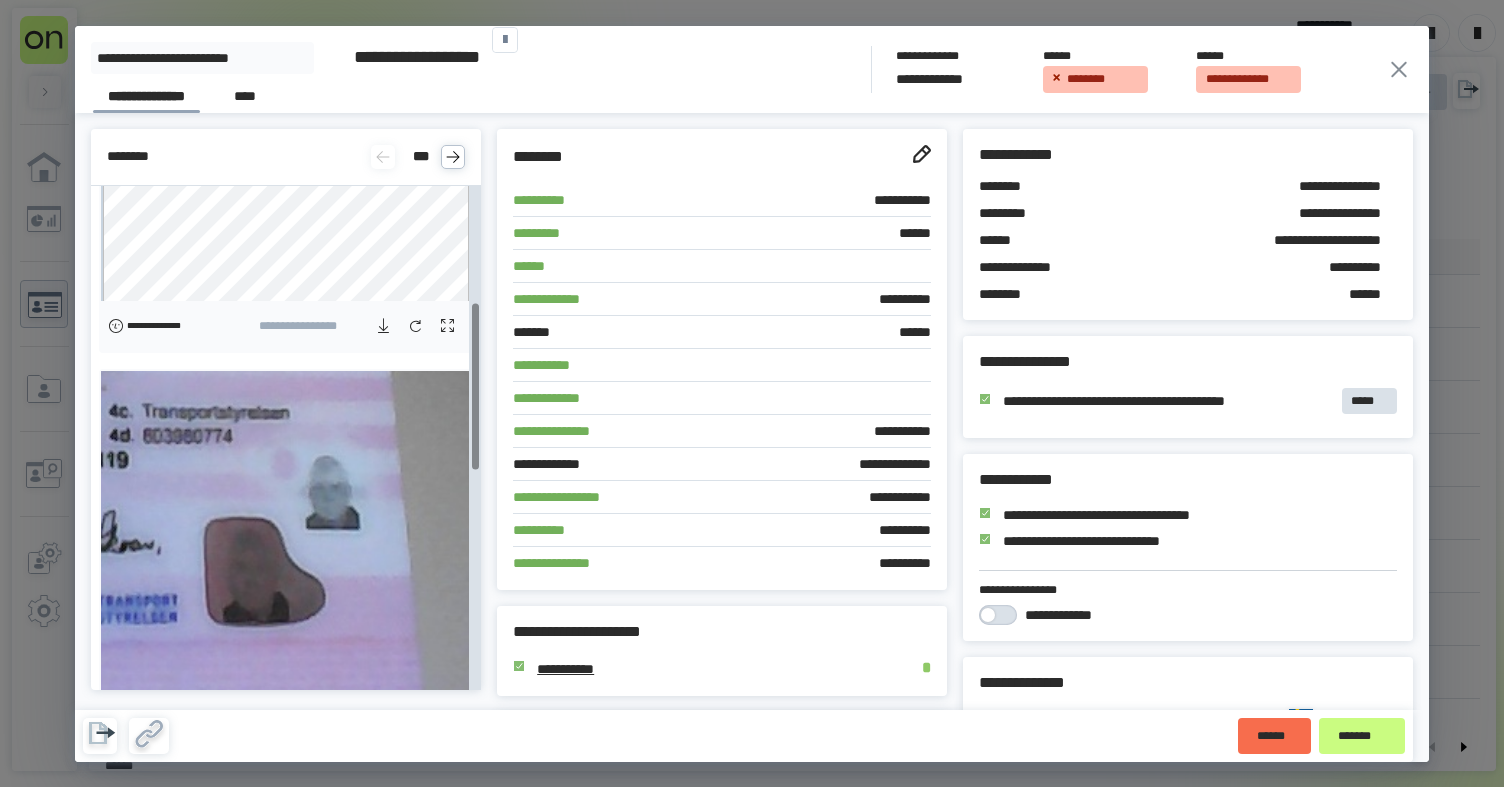 scroll, scrollTop: 351, scrollLeft: 0, axis: vertical 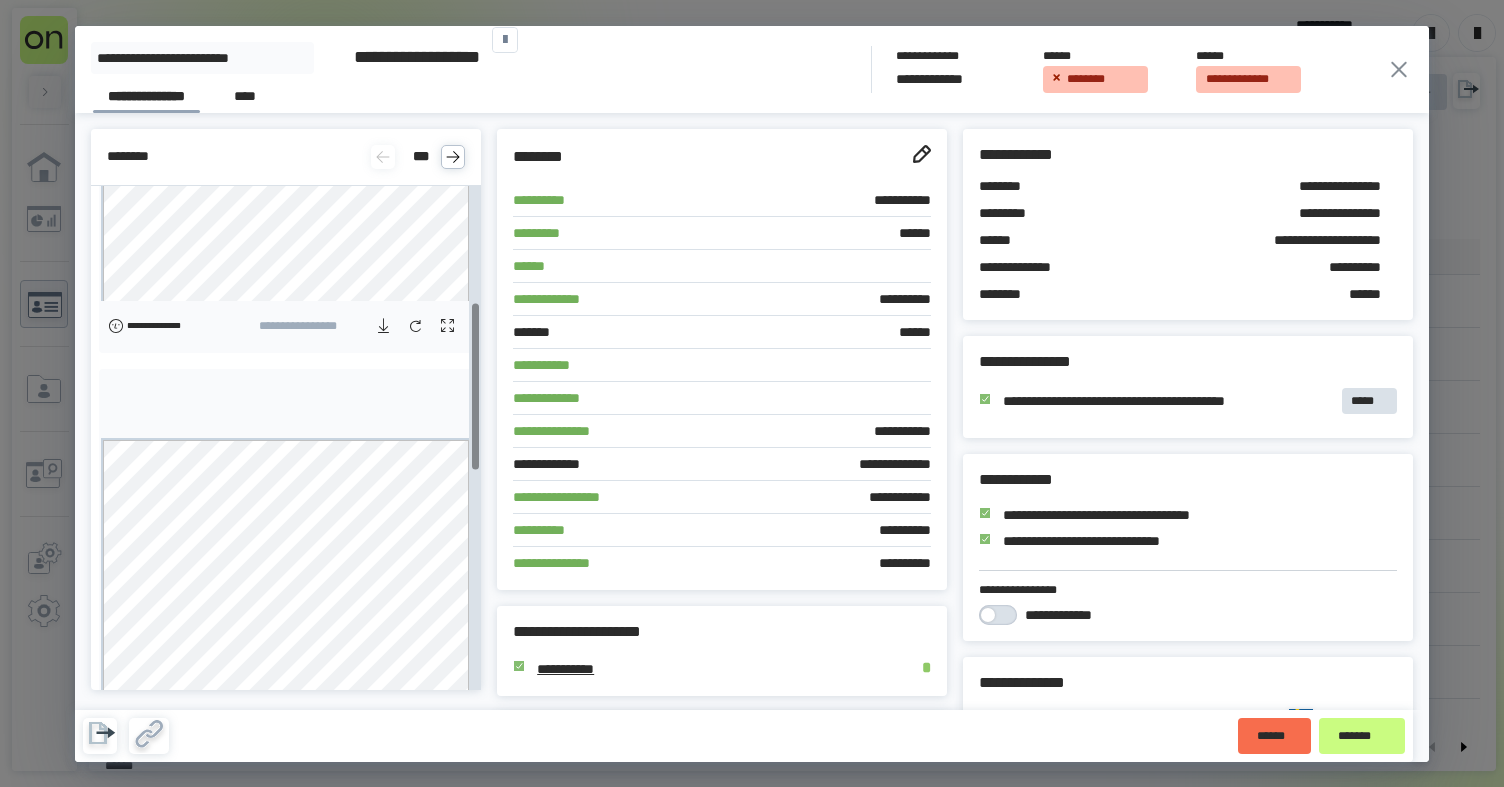 click 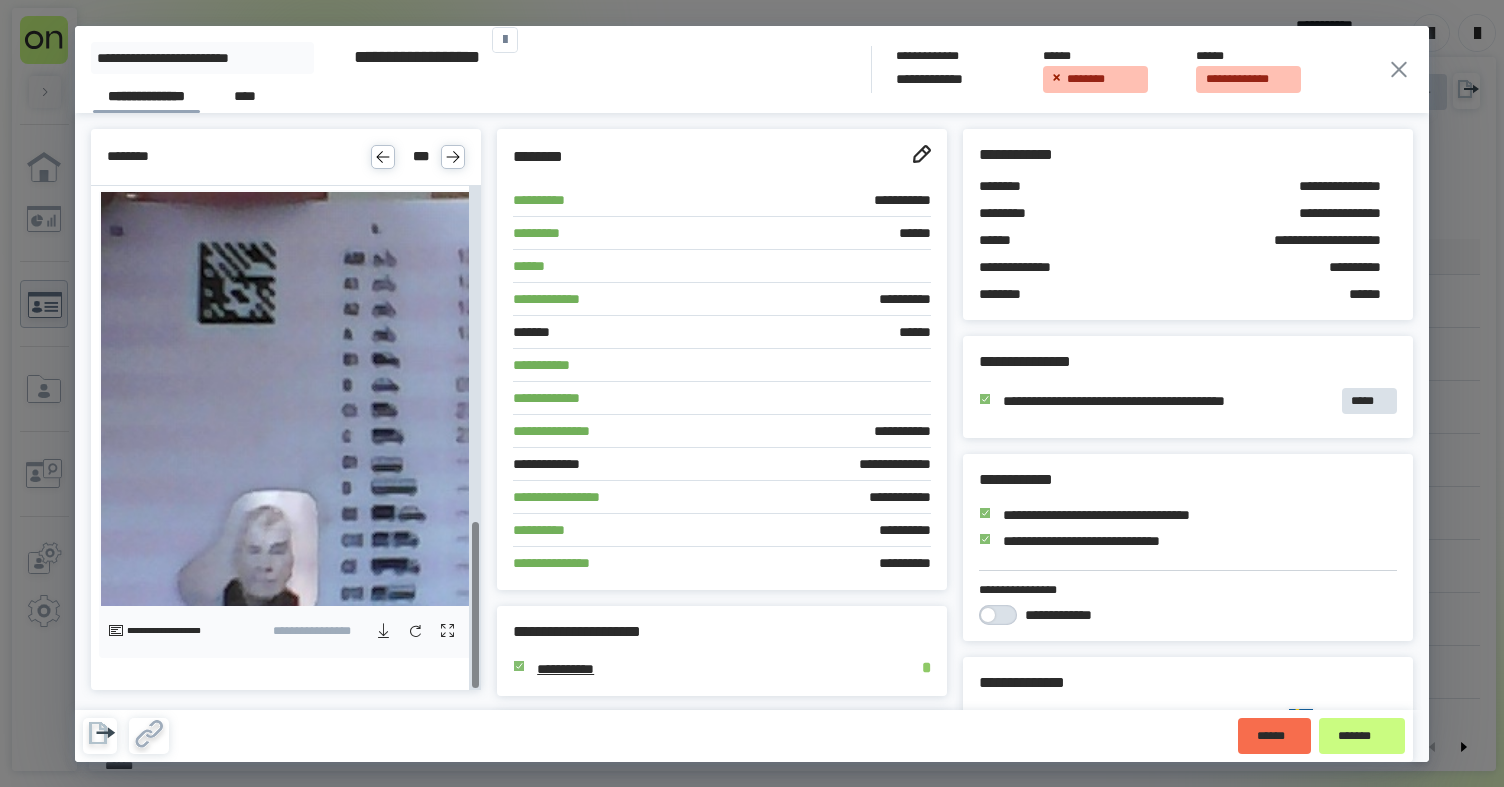 scroll, scrollTop: 856, scrollLeft: 0, axis: vertical 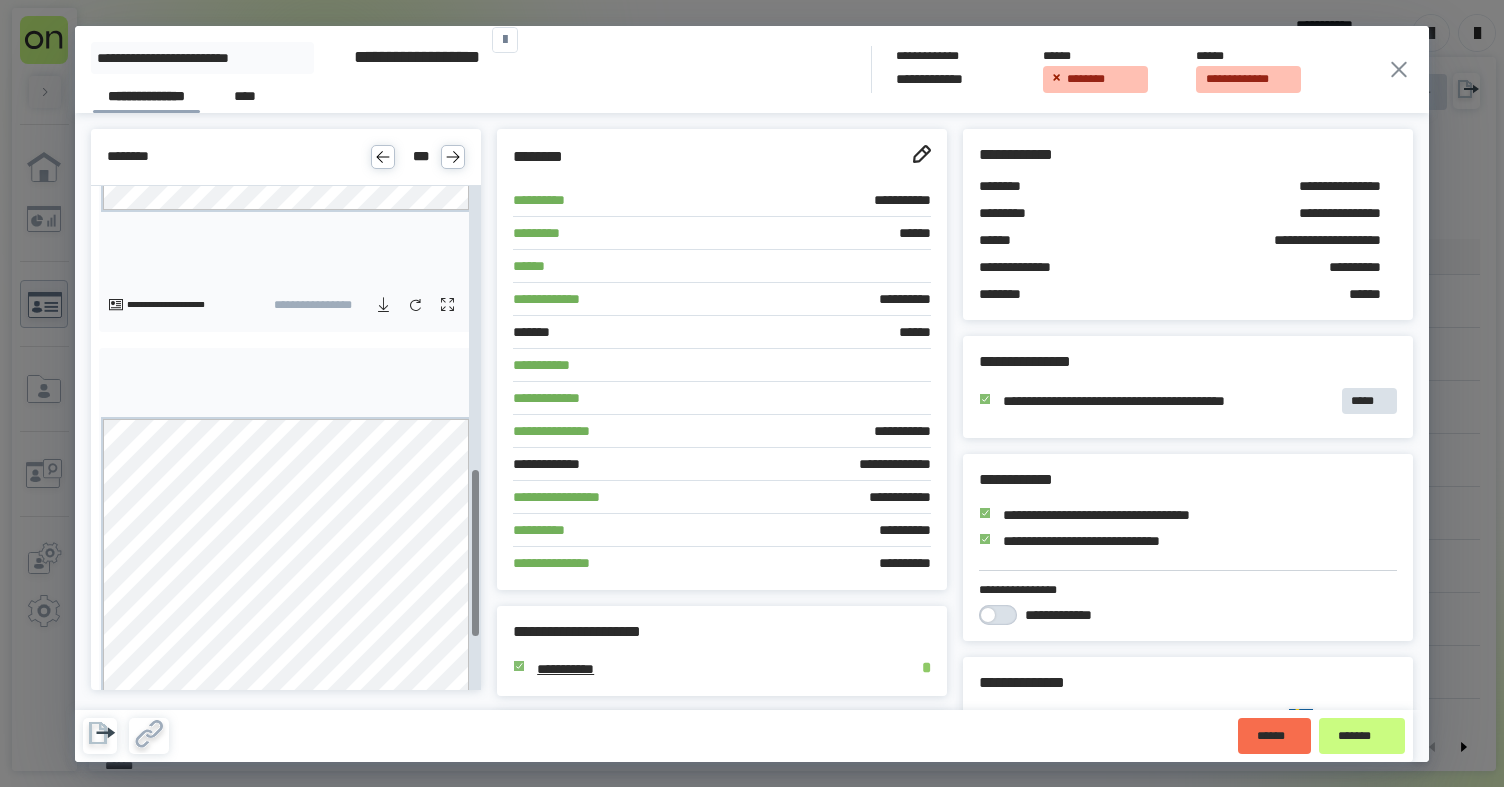 click 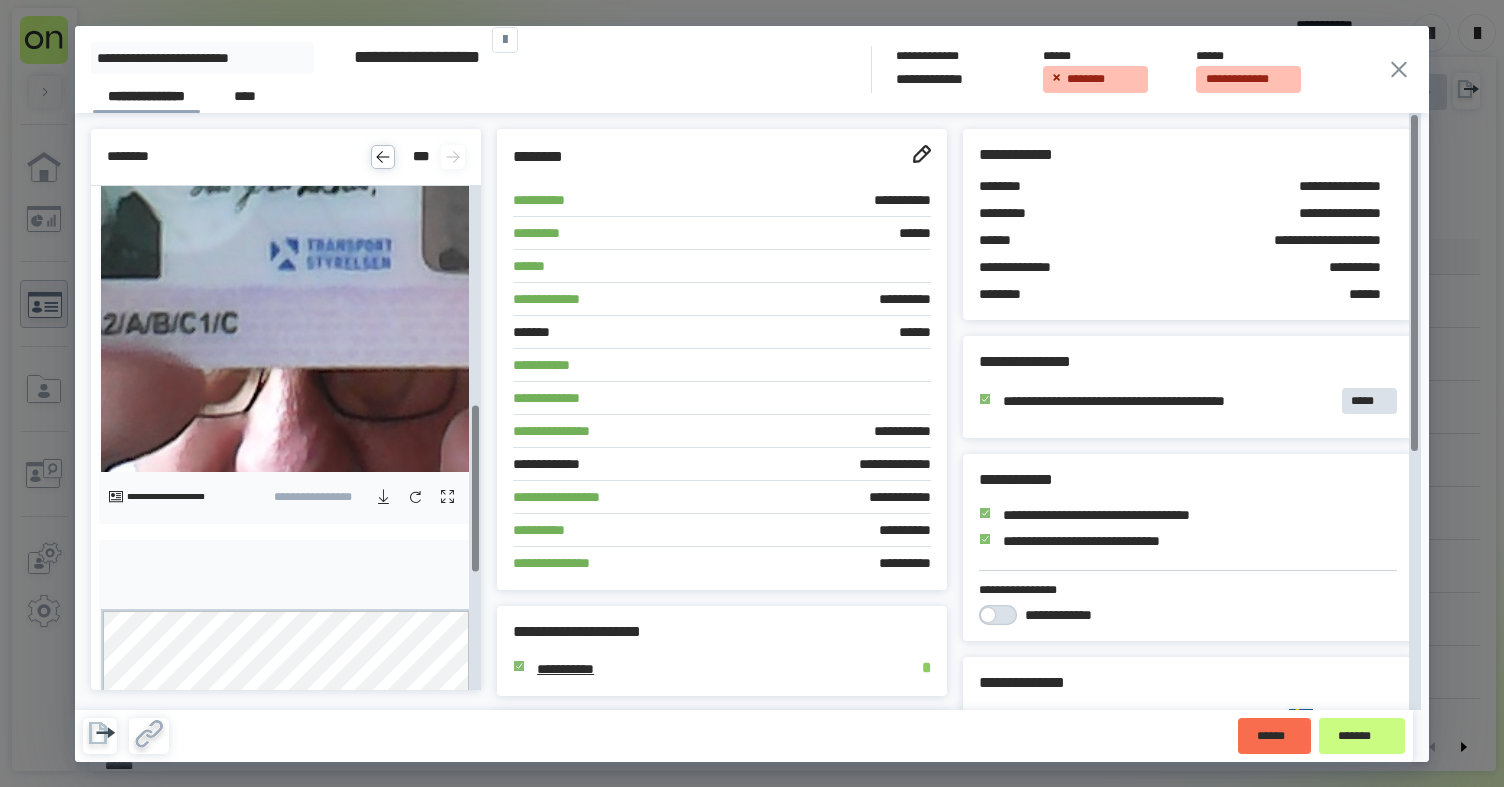 scroll, scrollTop: 660, scrollLeft: 0, axis: vertical 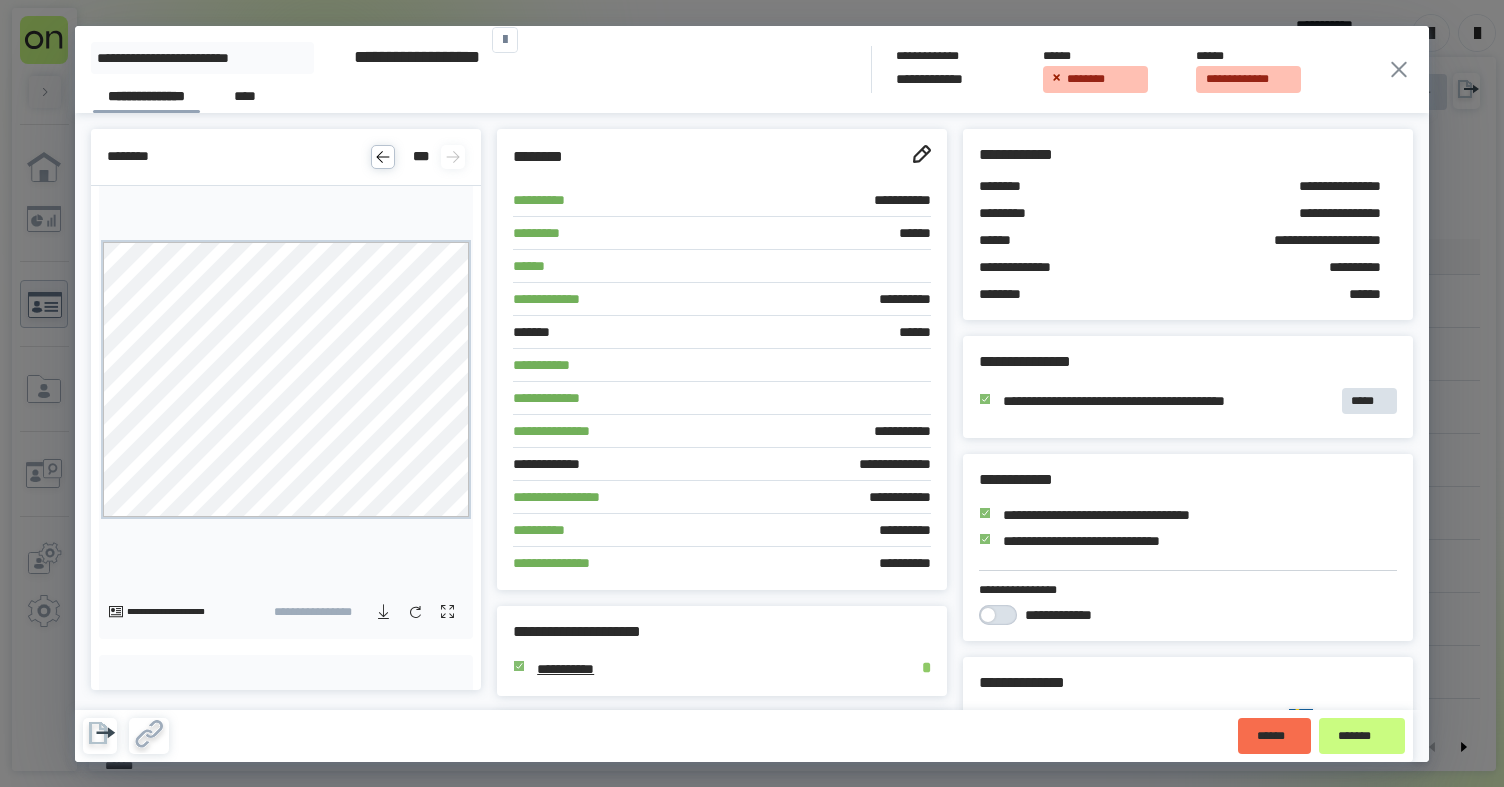 click 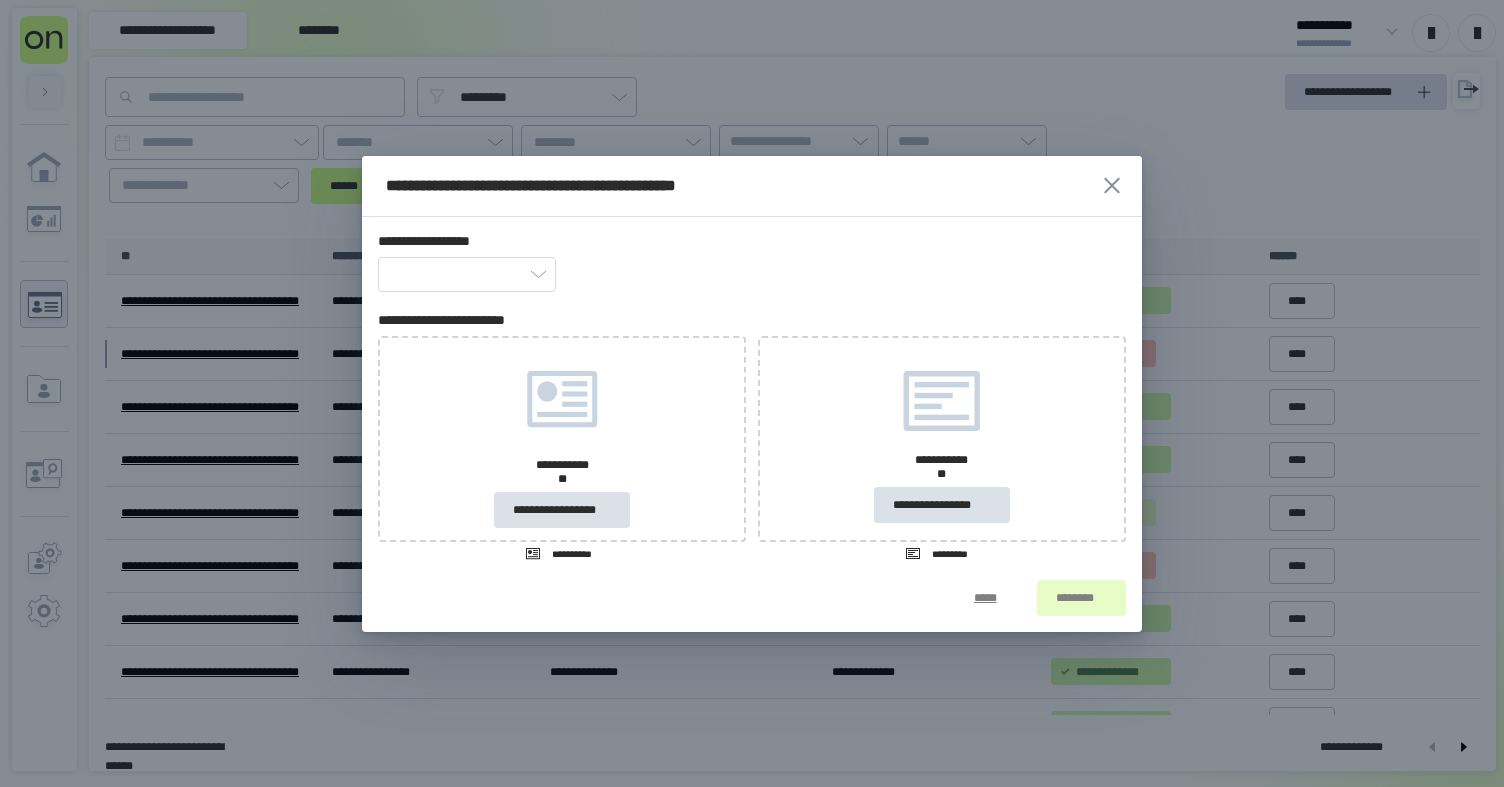 scroll, scrollTop: 0, scrollLeft: 0, axis: both 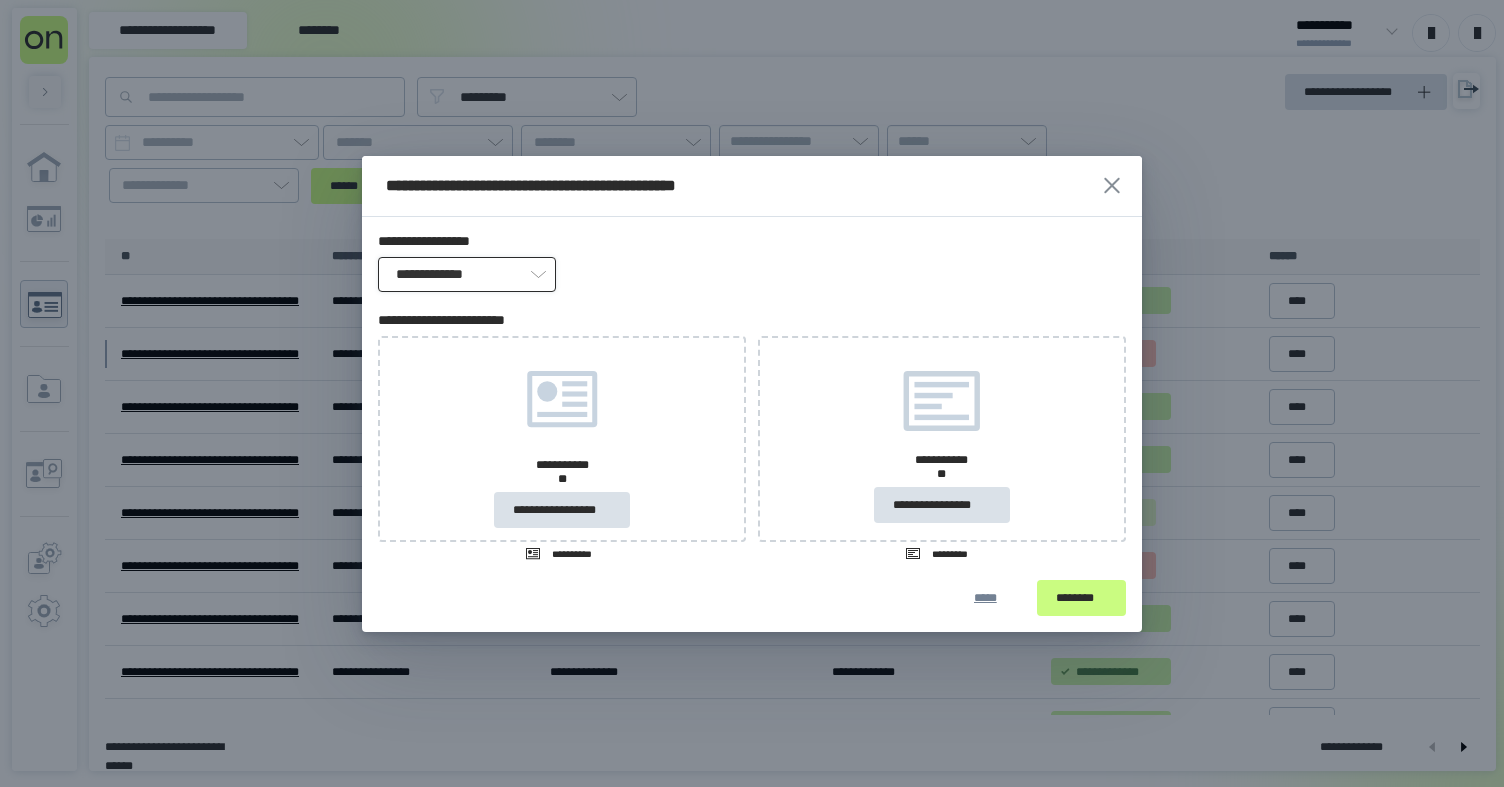 click on "**********" at bounding box center (467, 274) 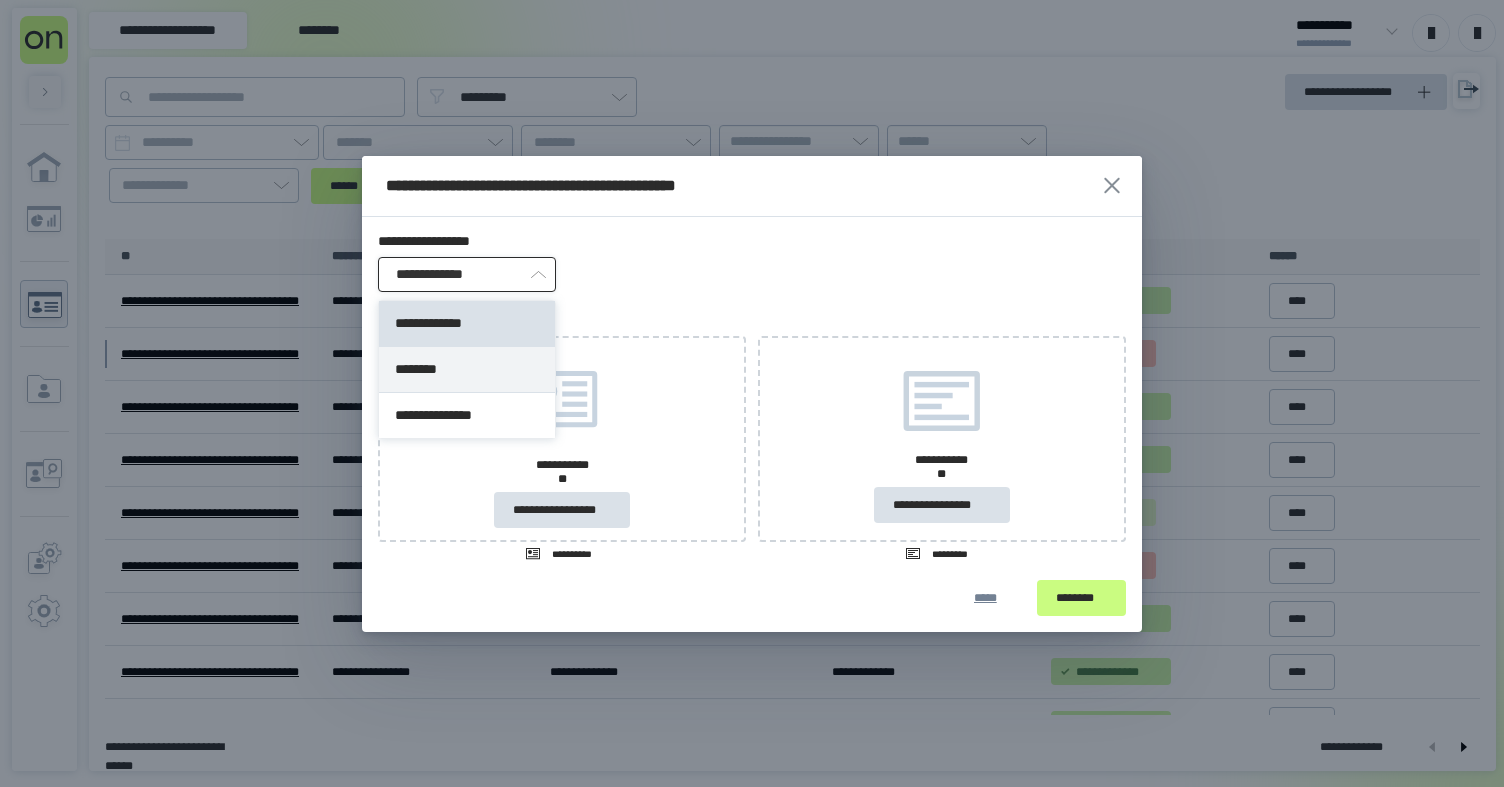 type on "********" 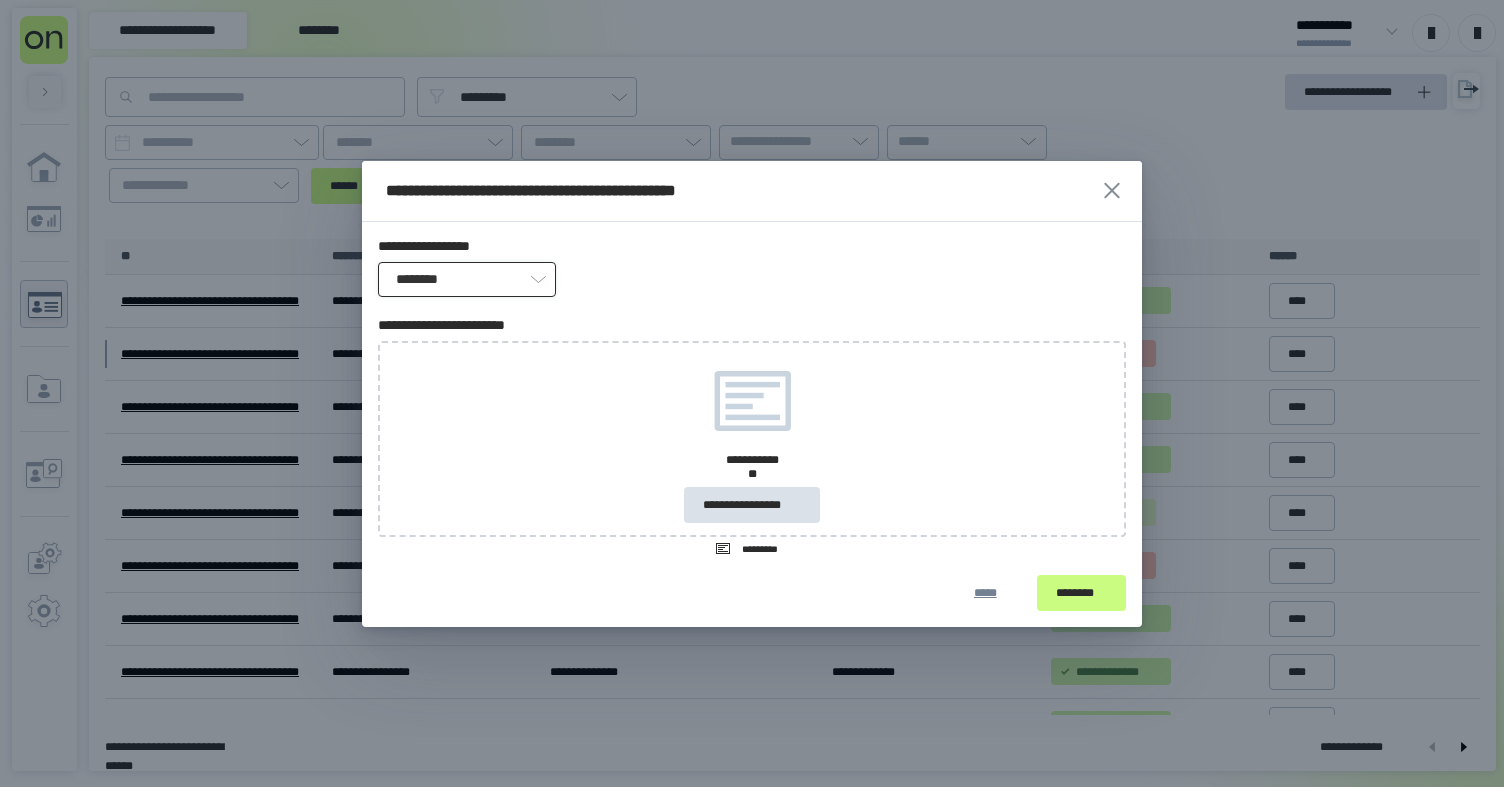 drag, startPoint x: 453, startPoint y: 365, endPoint x: 476, endPoint y: 373, distance: 24.351591 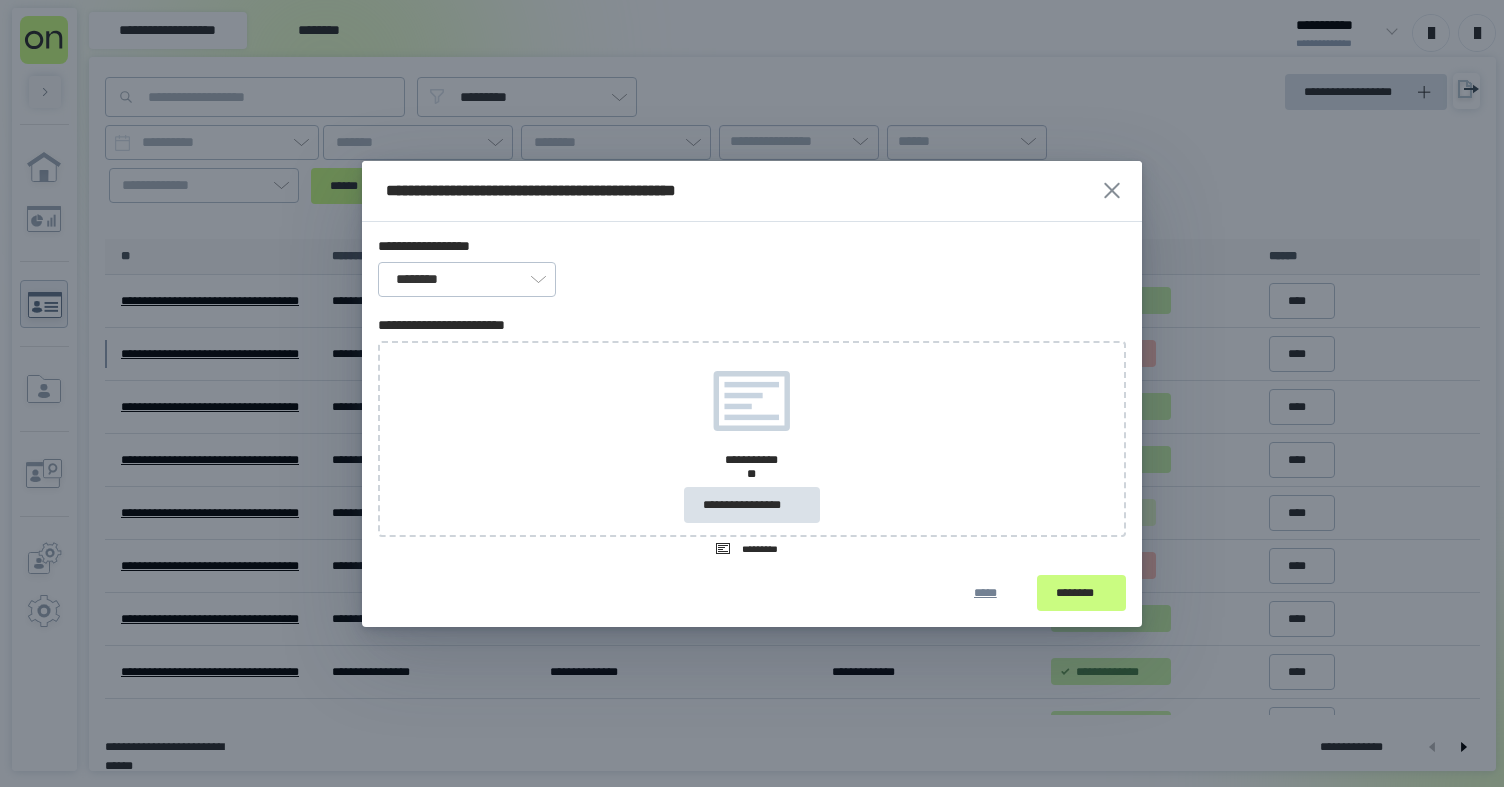 click on "**********" at bounding box center (752, 439) 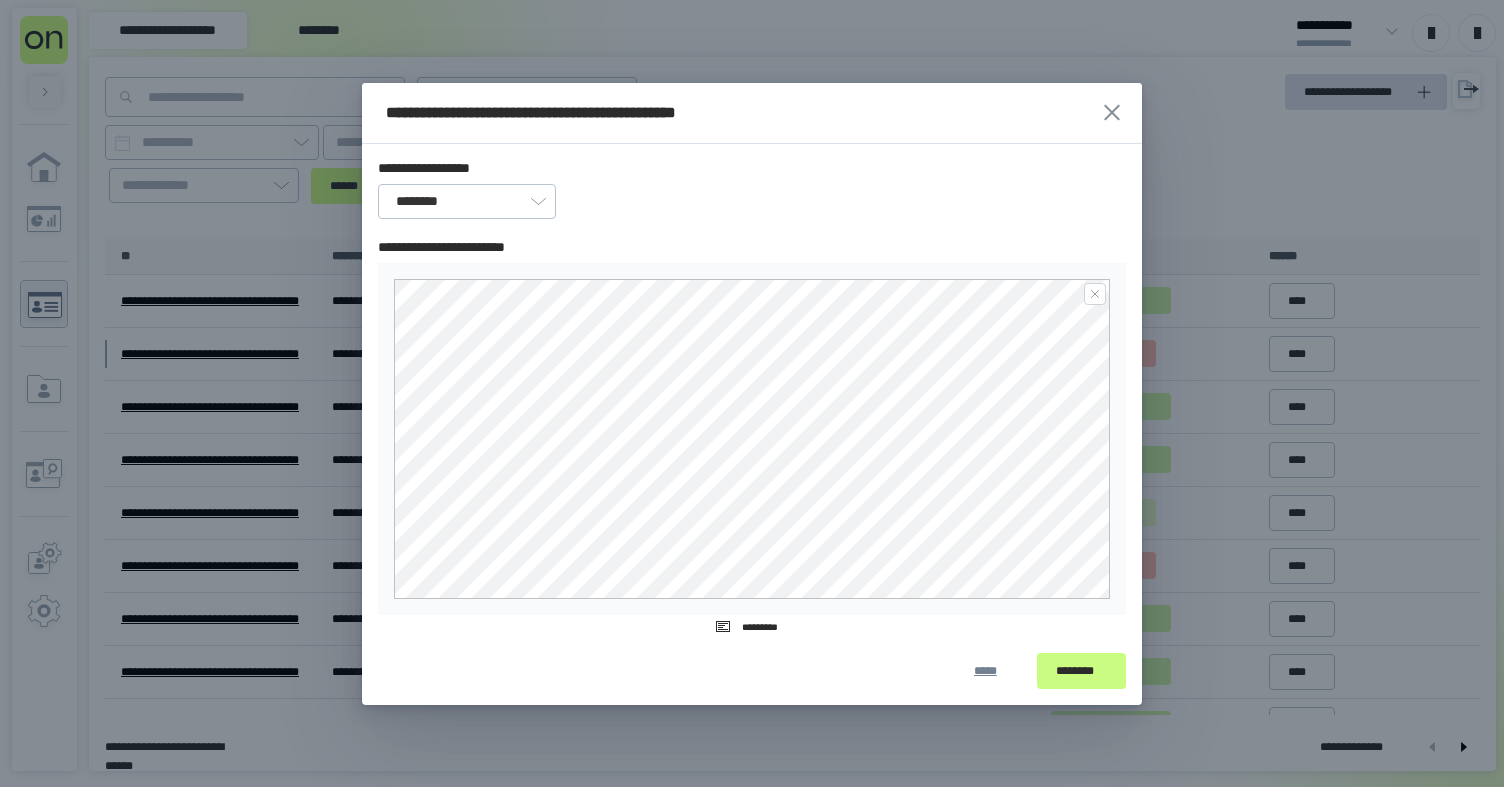 click 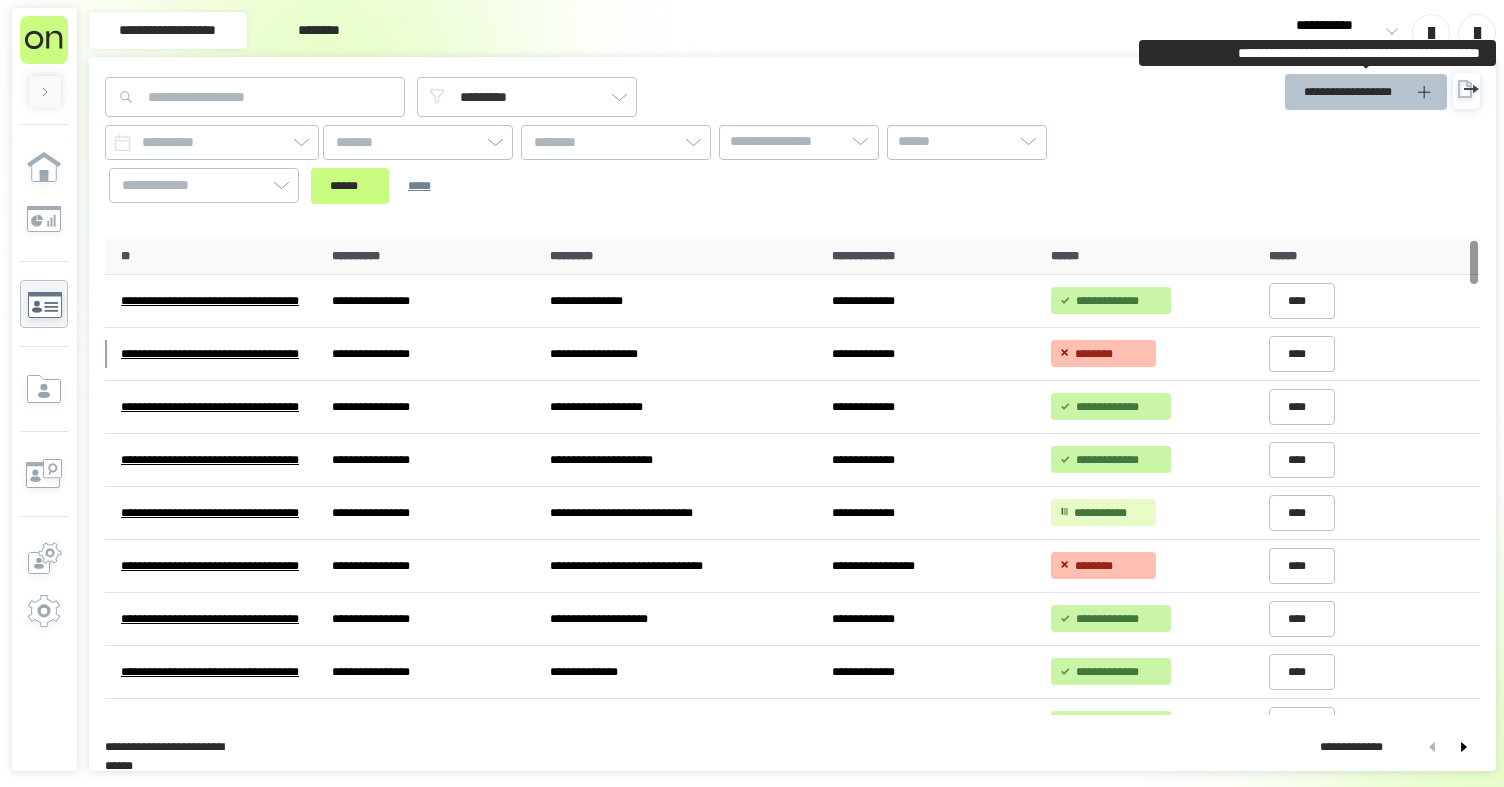 click on "**********" at bounding box center (1354, 92) 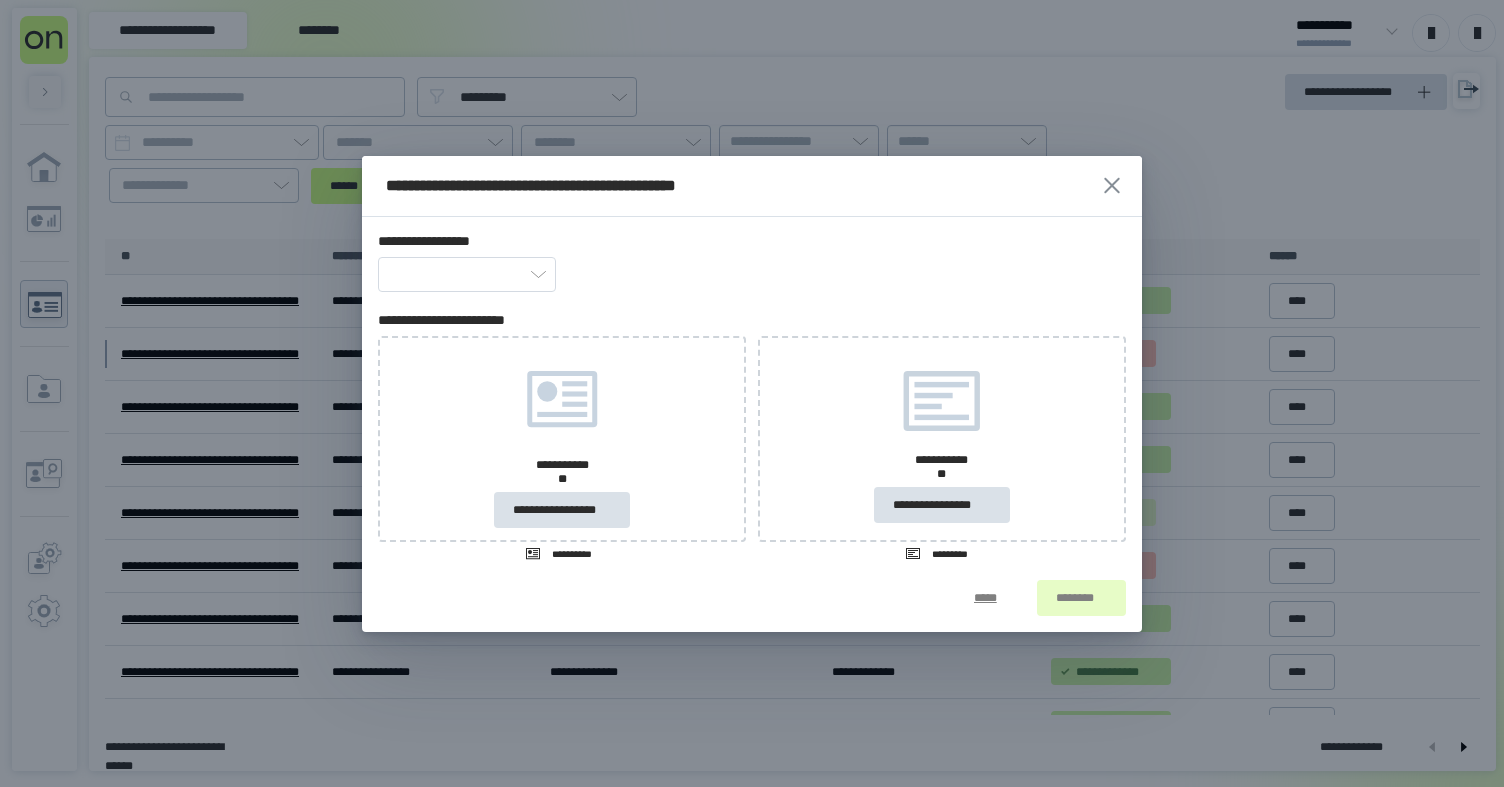 click on "**********" at bounding box center (562, 439) 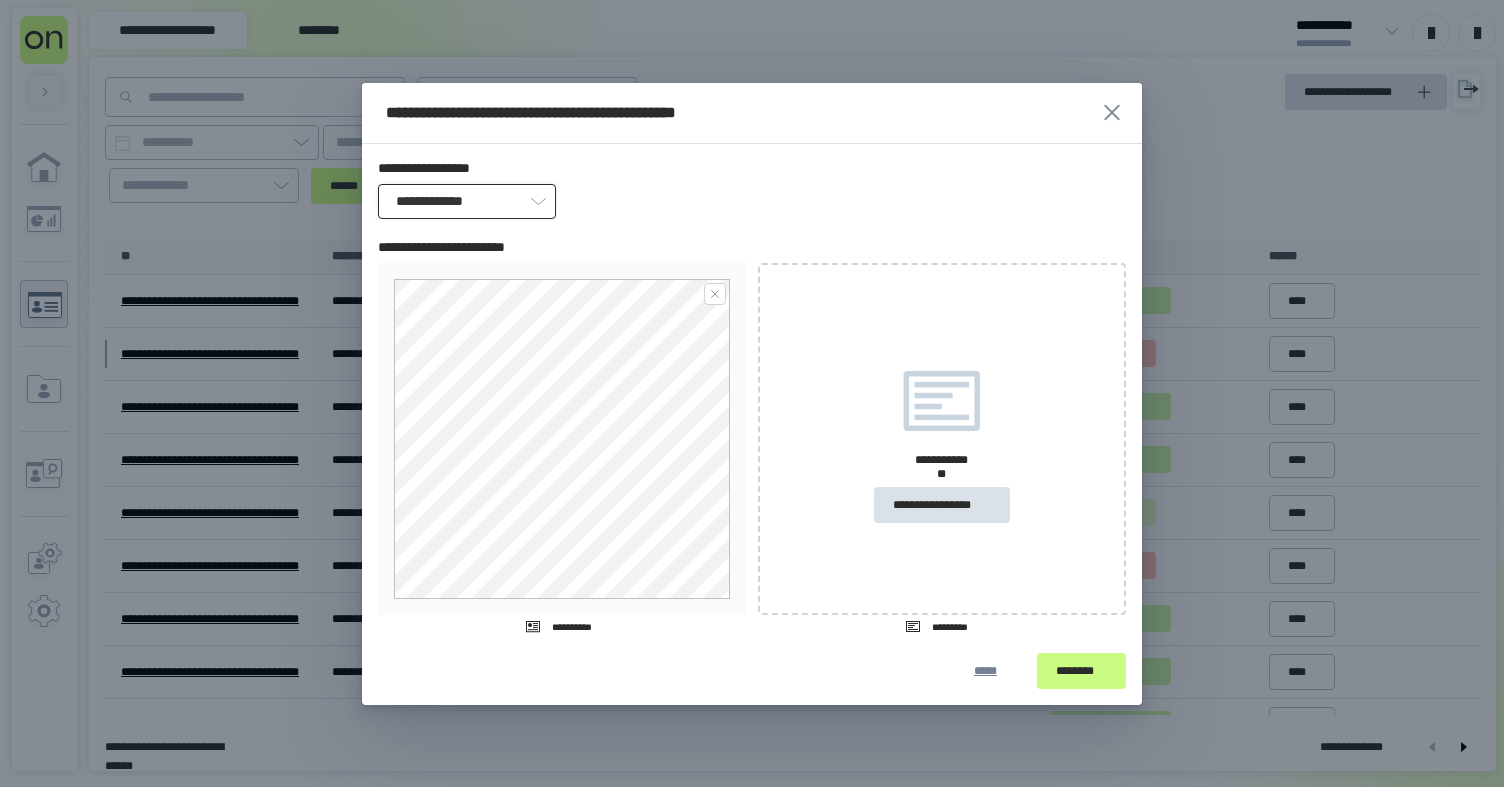 click on "**********" at bounding box center (467, 201) 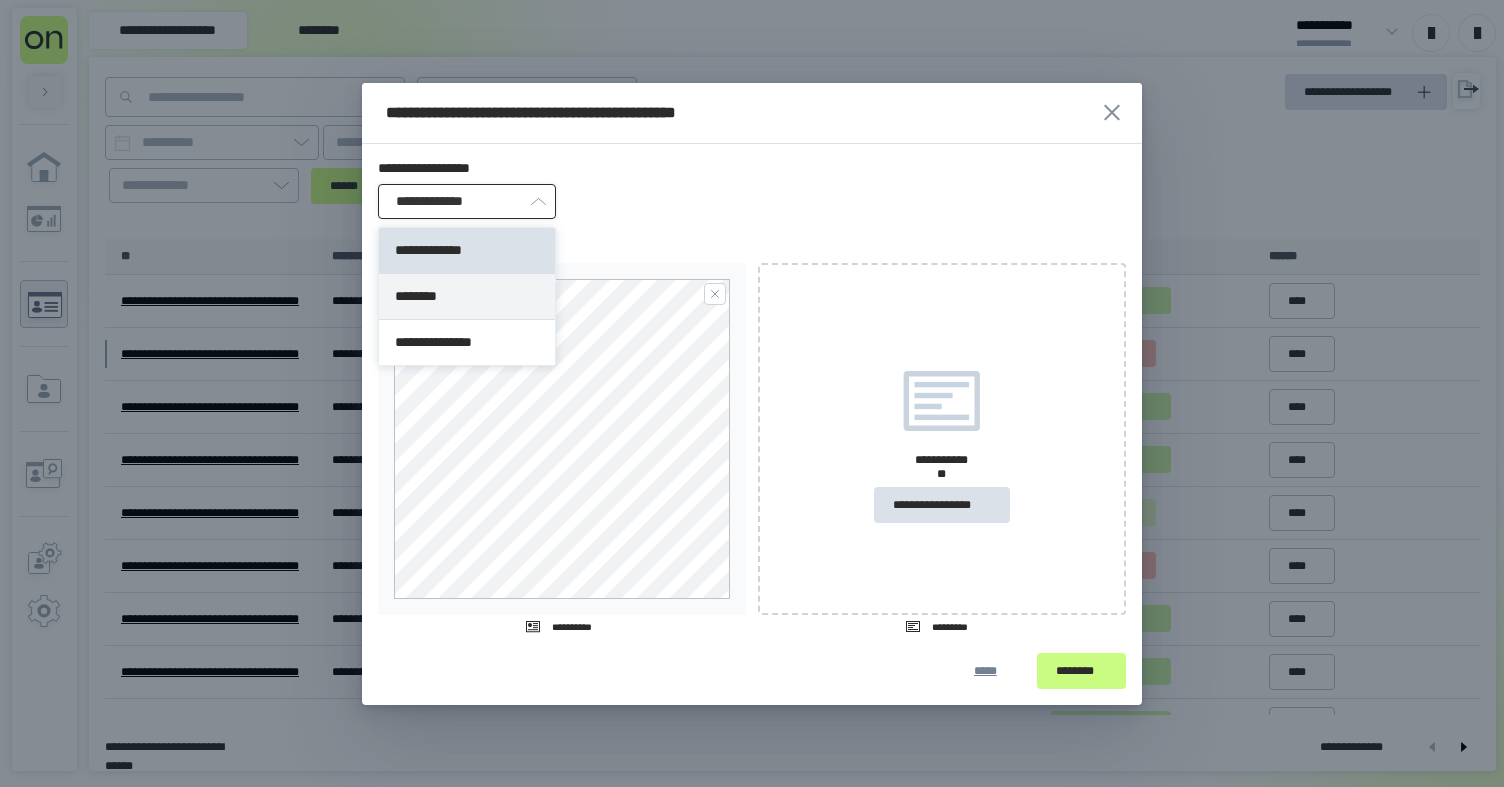 type on "********" 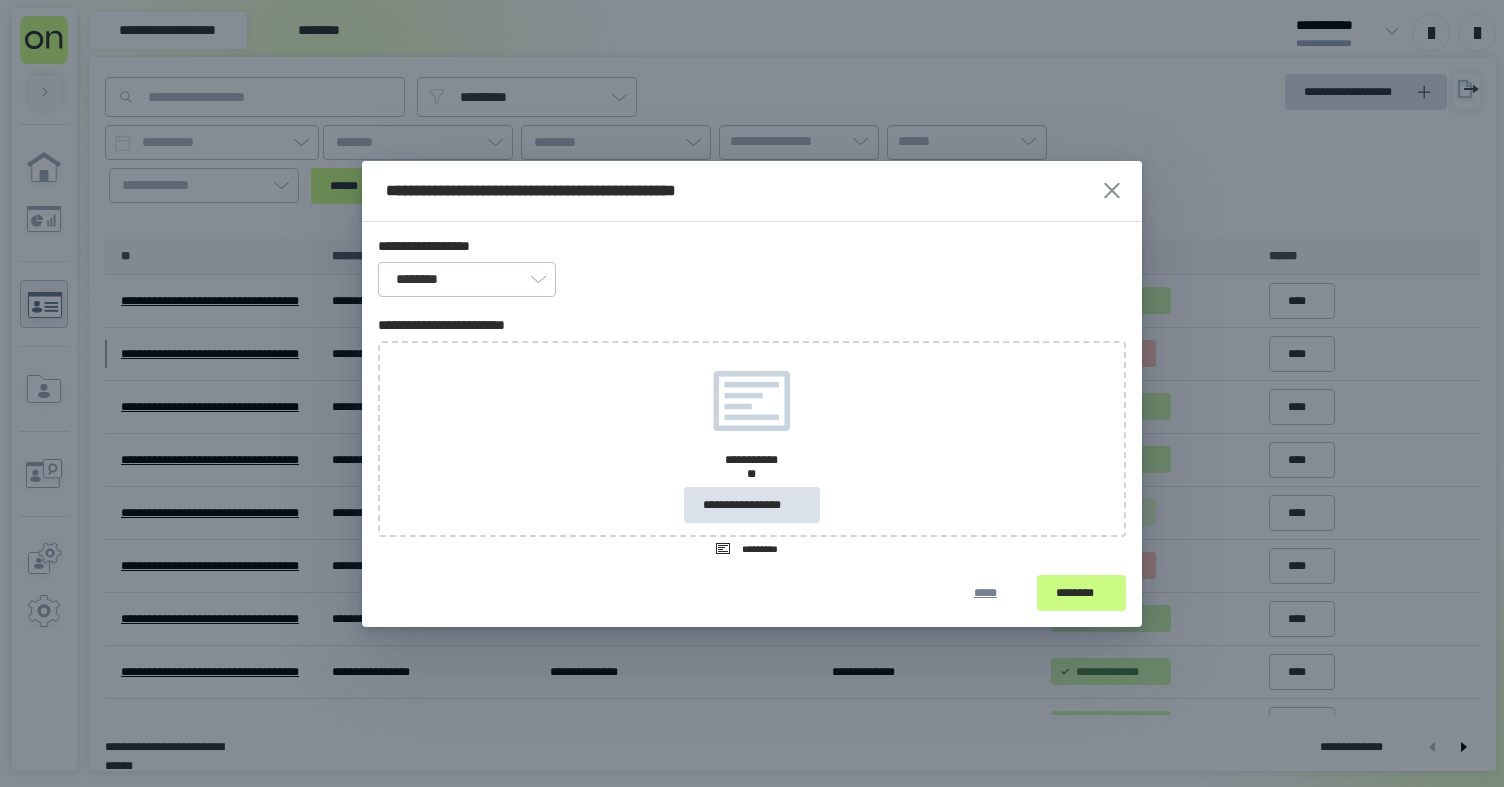 click on "**********" at bounding box center (752, 439) 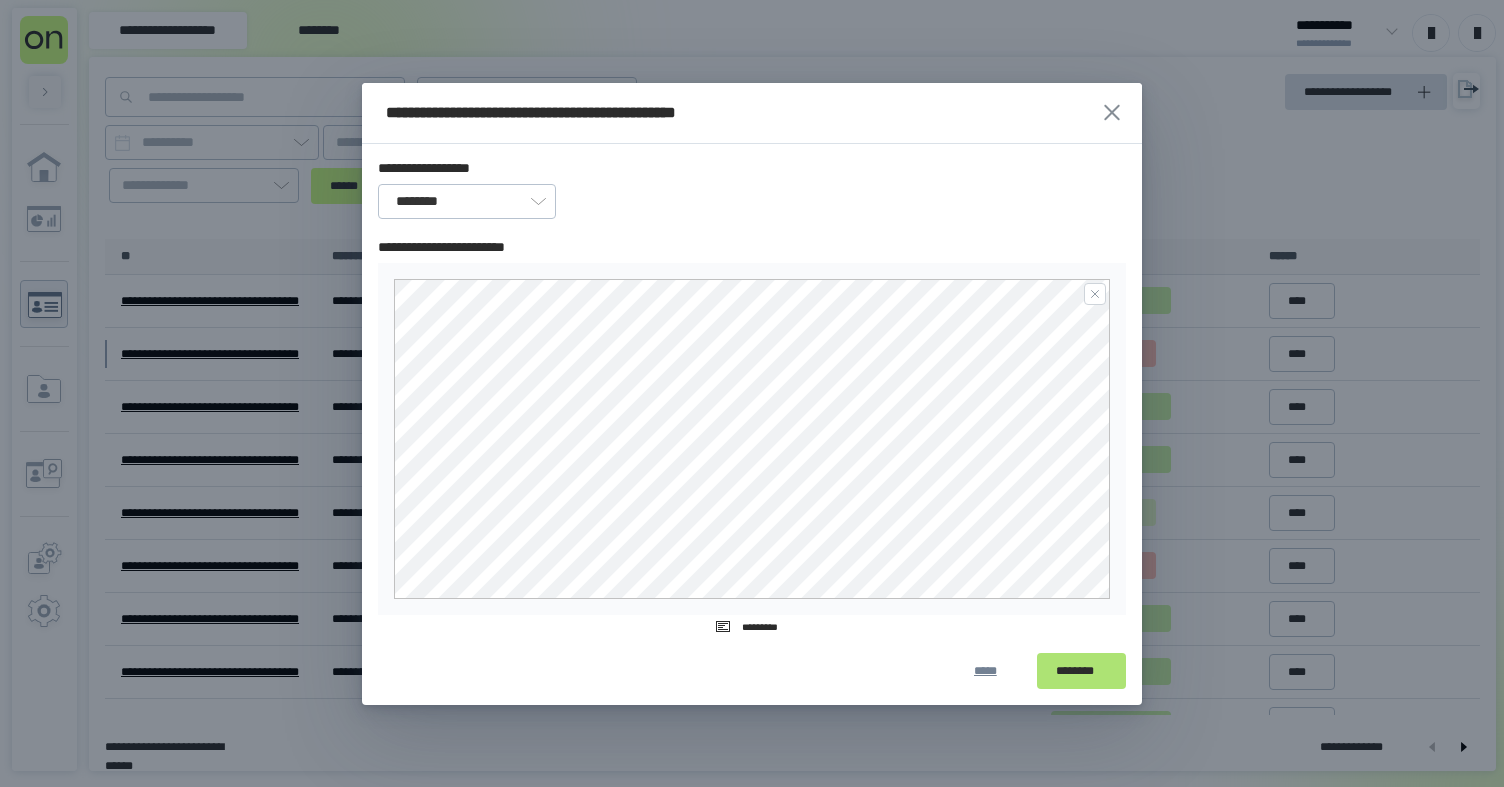 click on "********" at bounding box center (1081, 671) 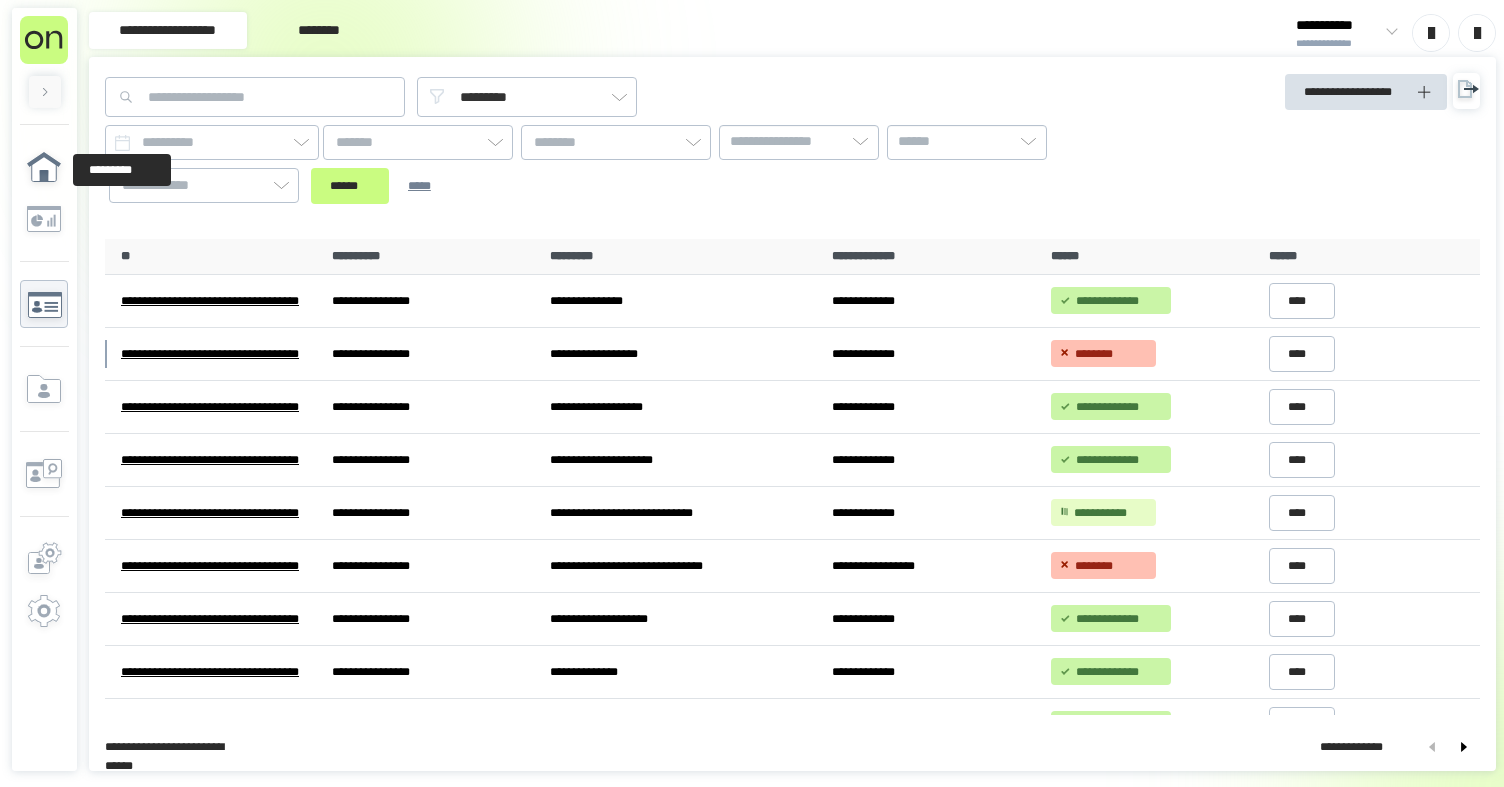click 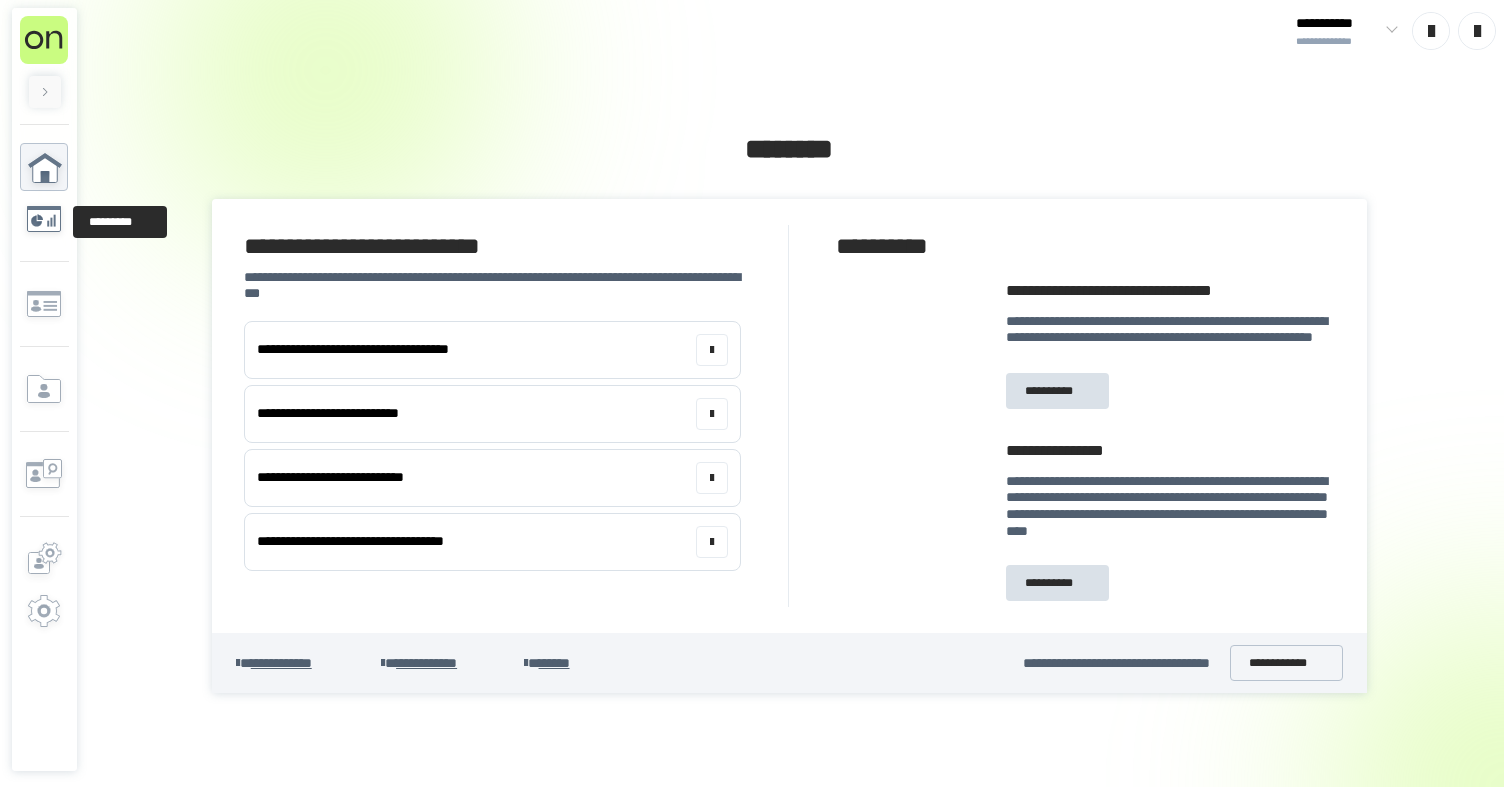 click 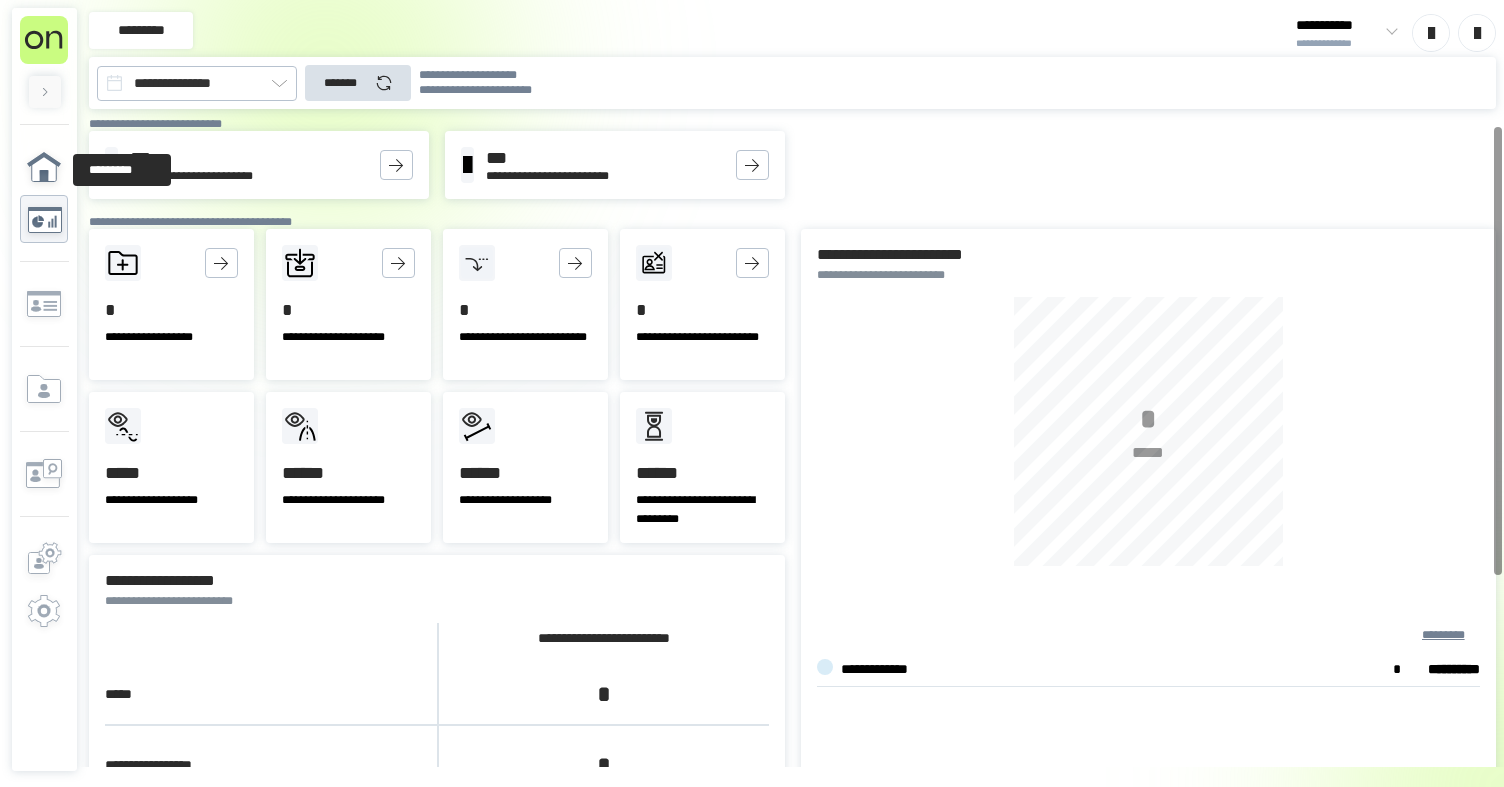 click 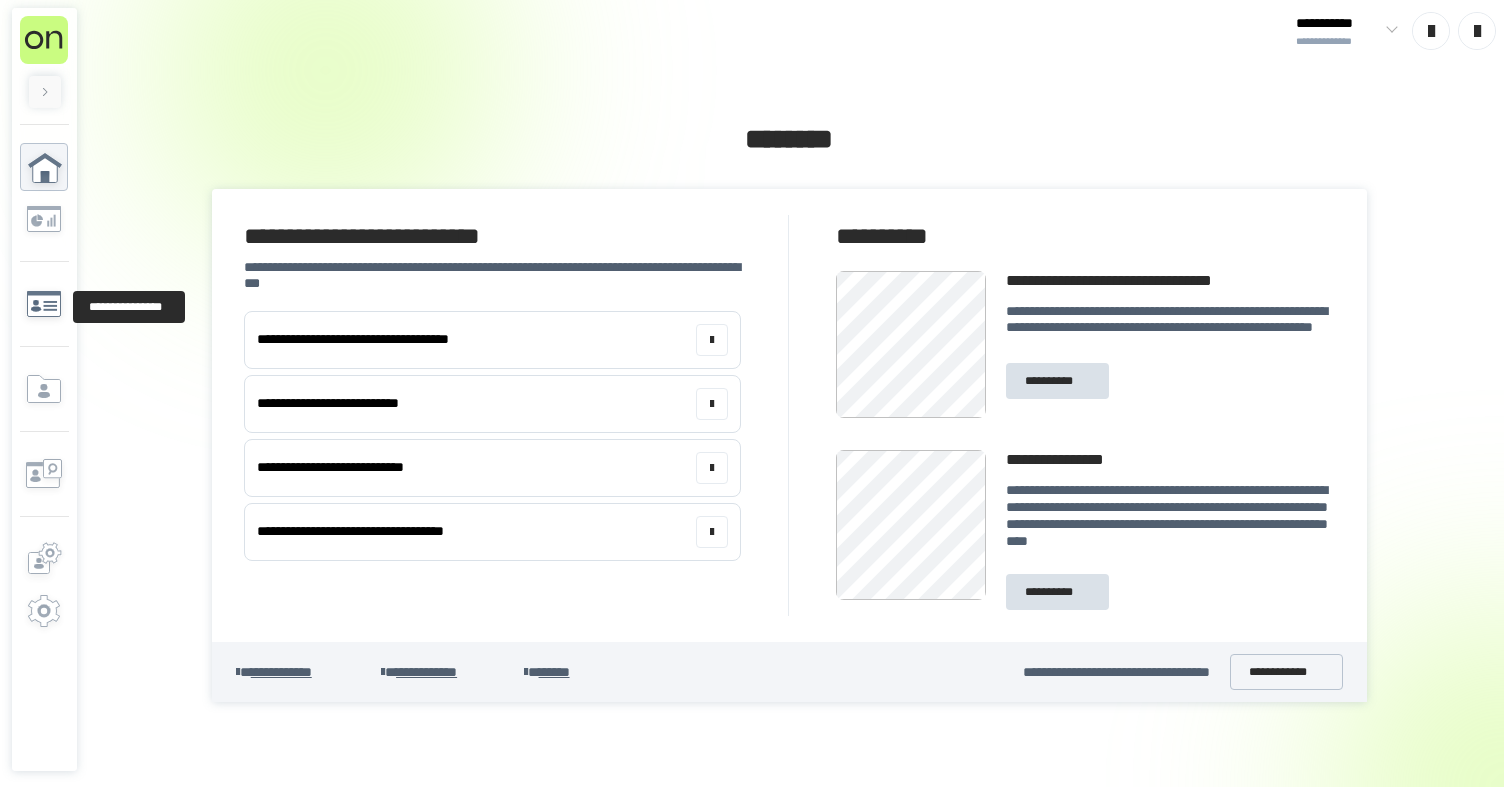 click 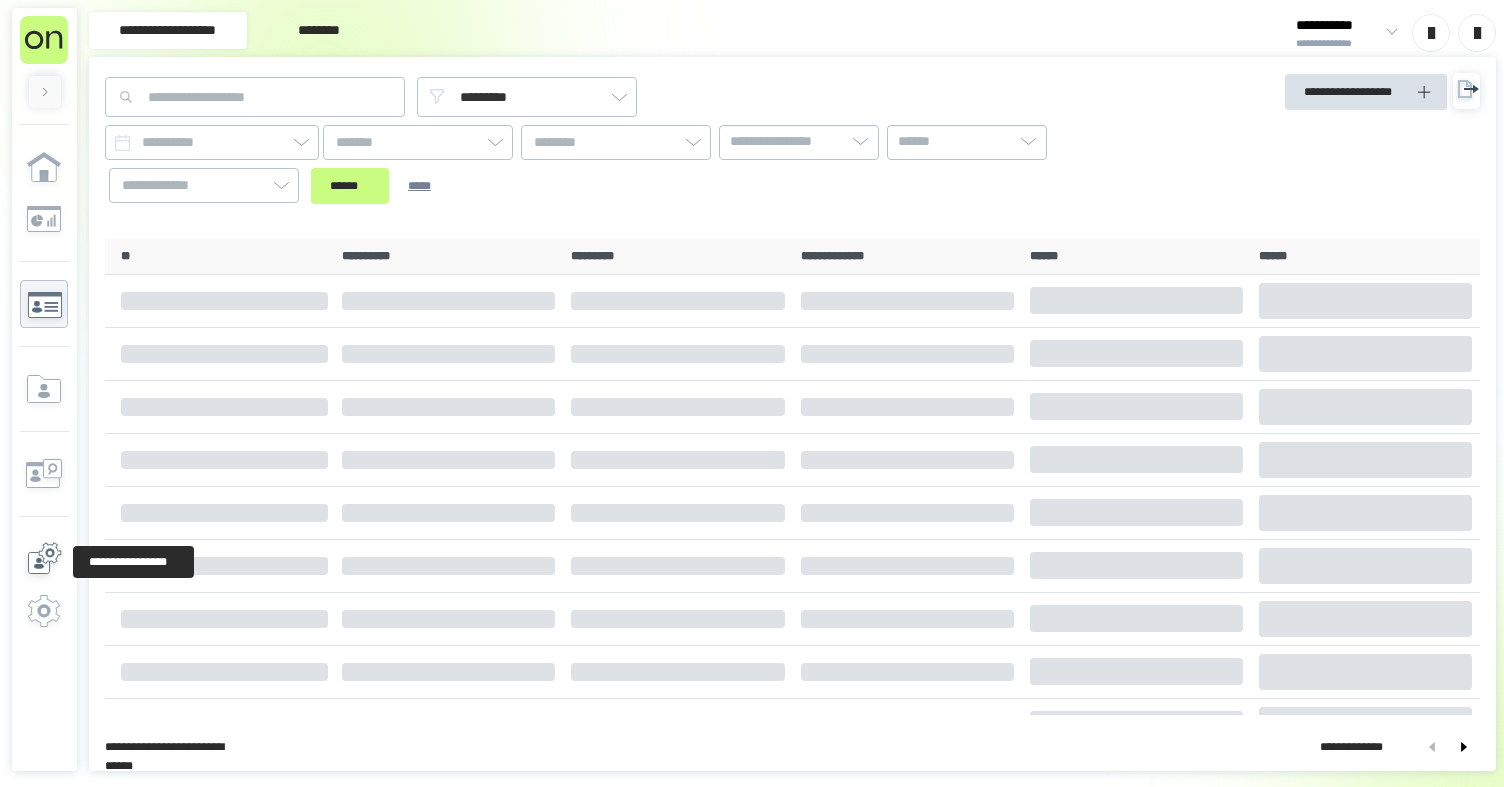 click 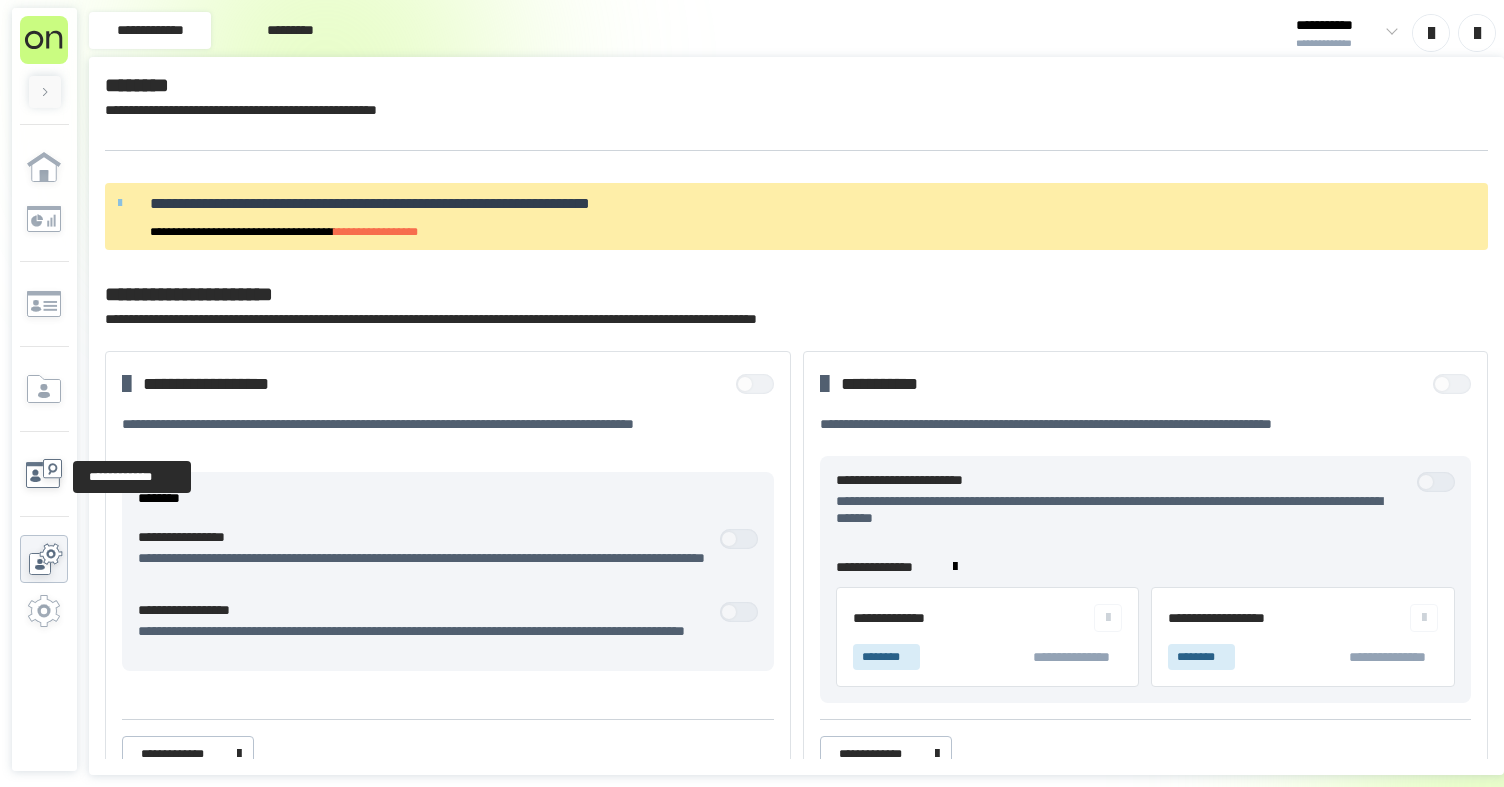 click 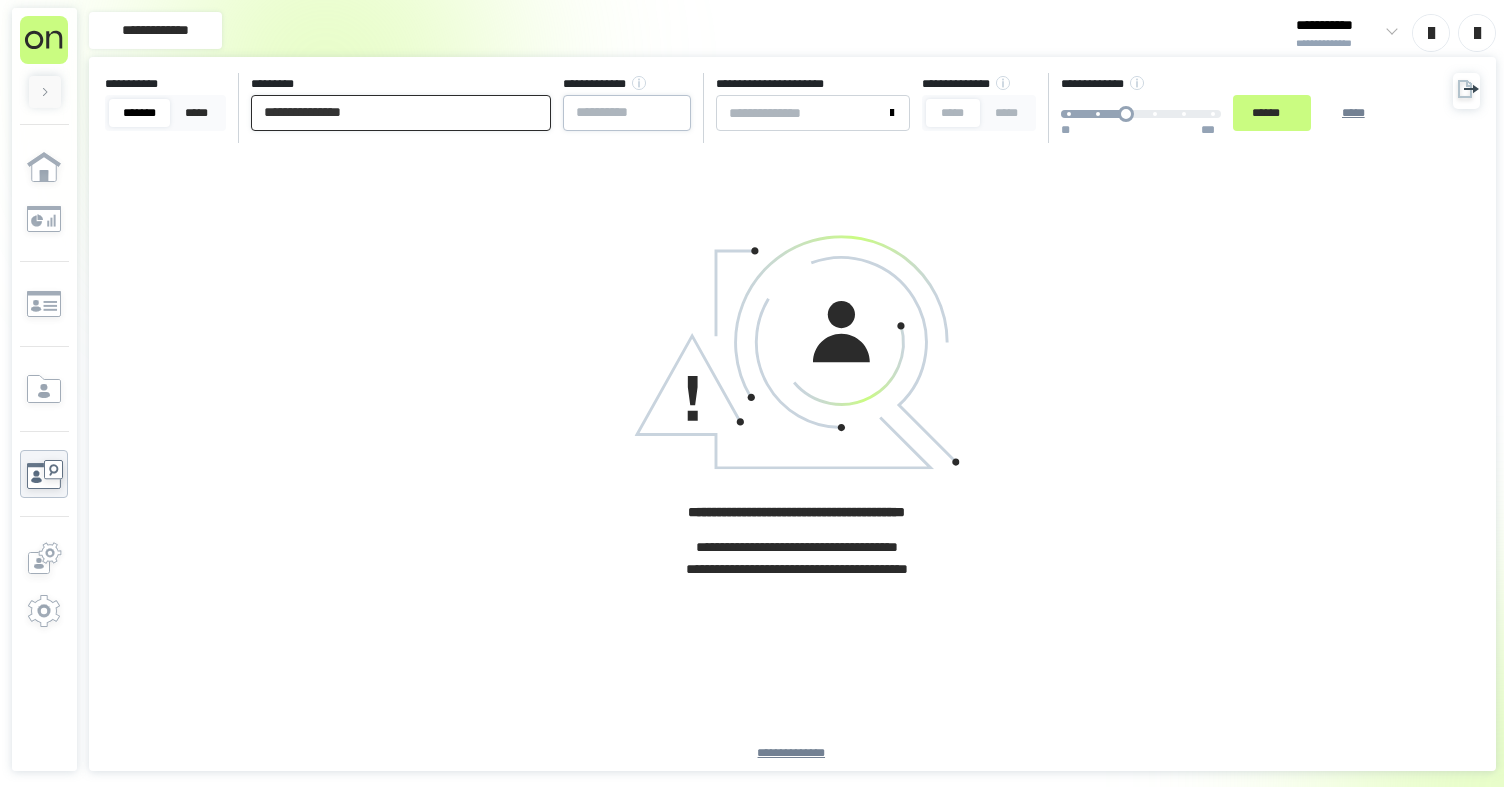 type on "**********" 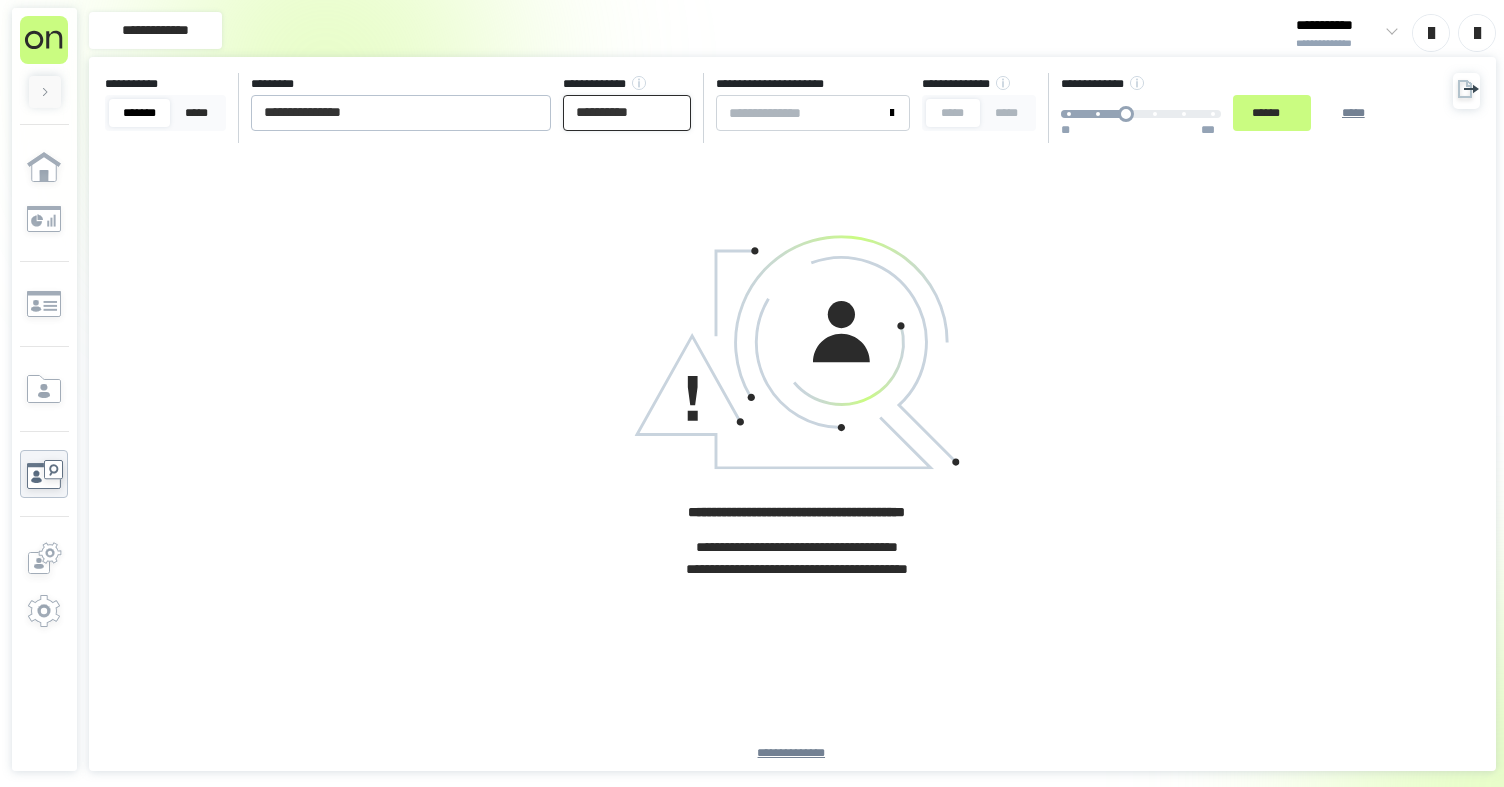 type on "**********" 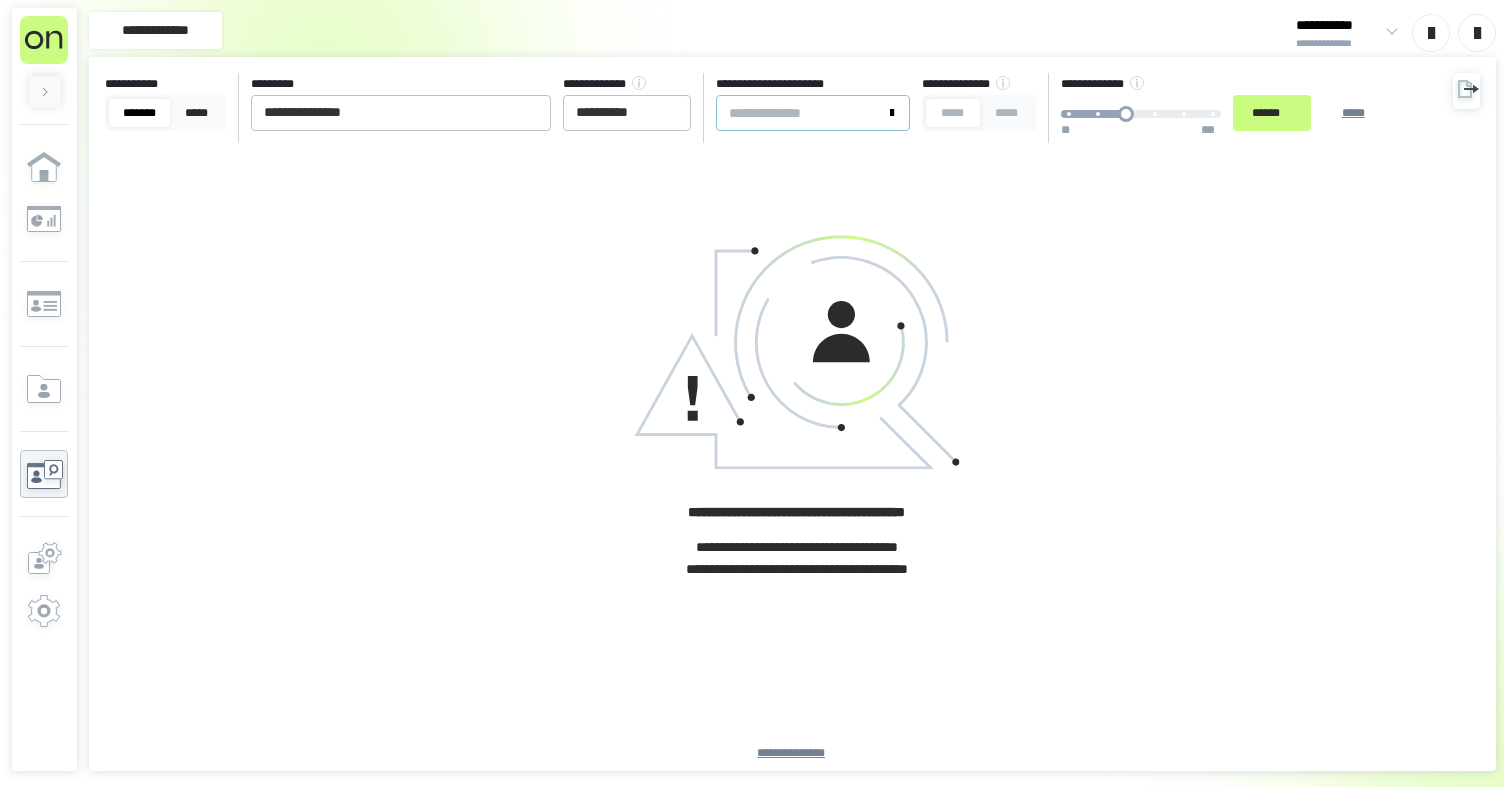 click at bounding box center [813, 113] 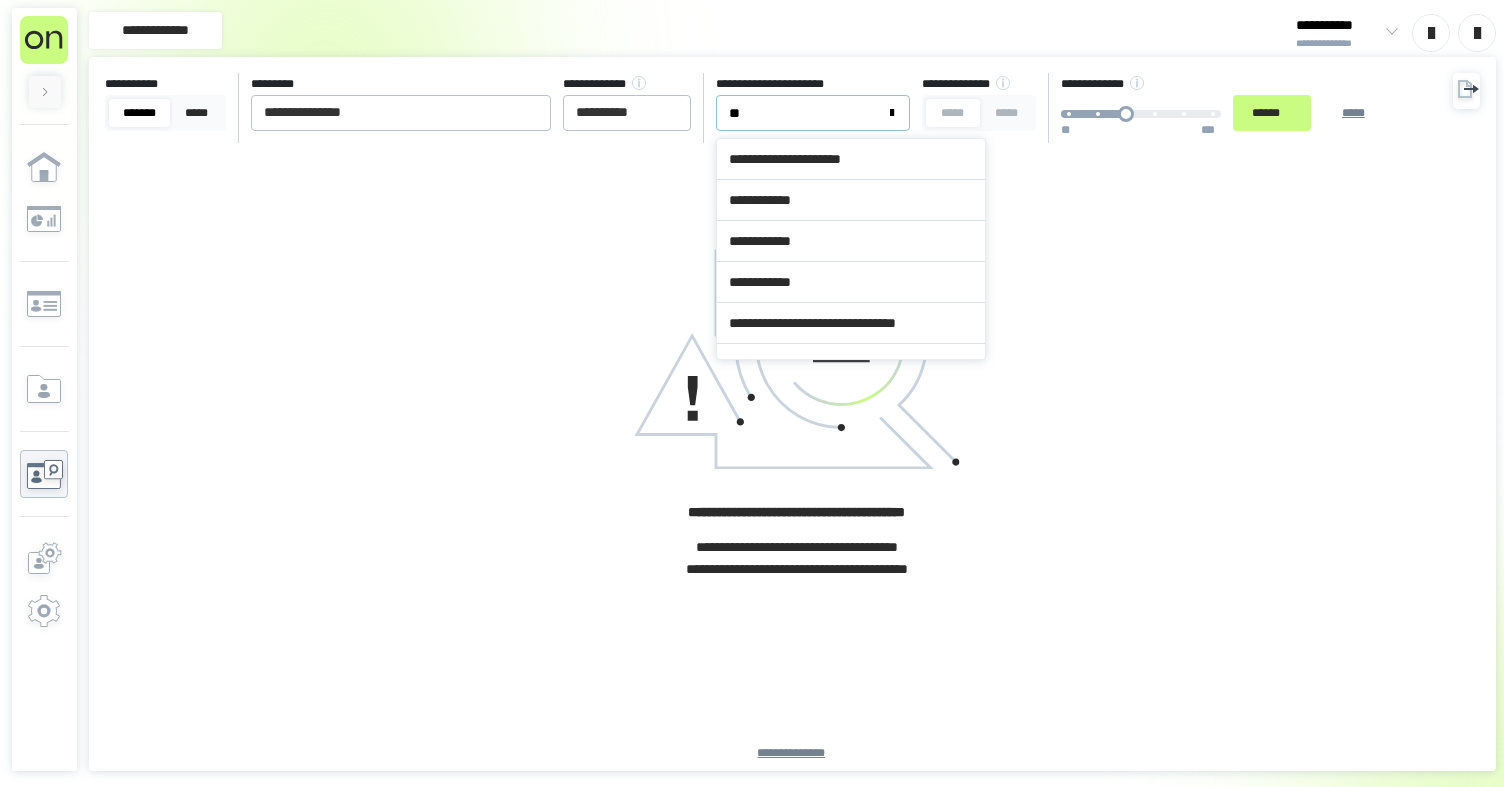 type on "***" 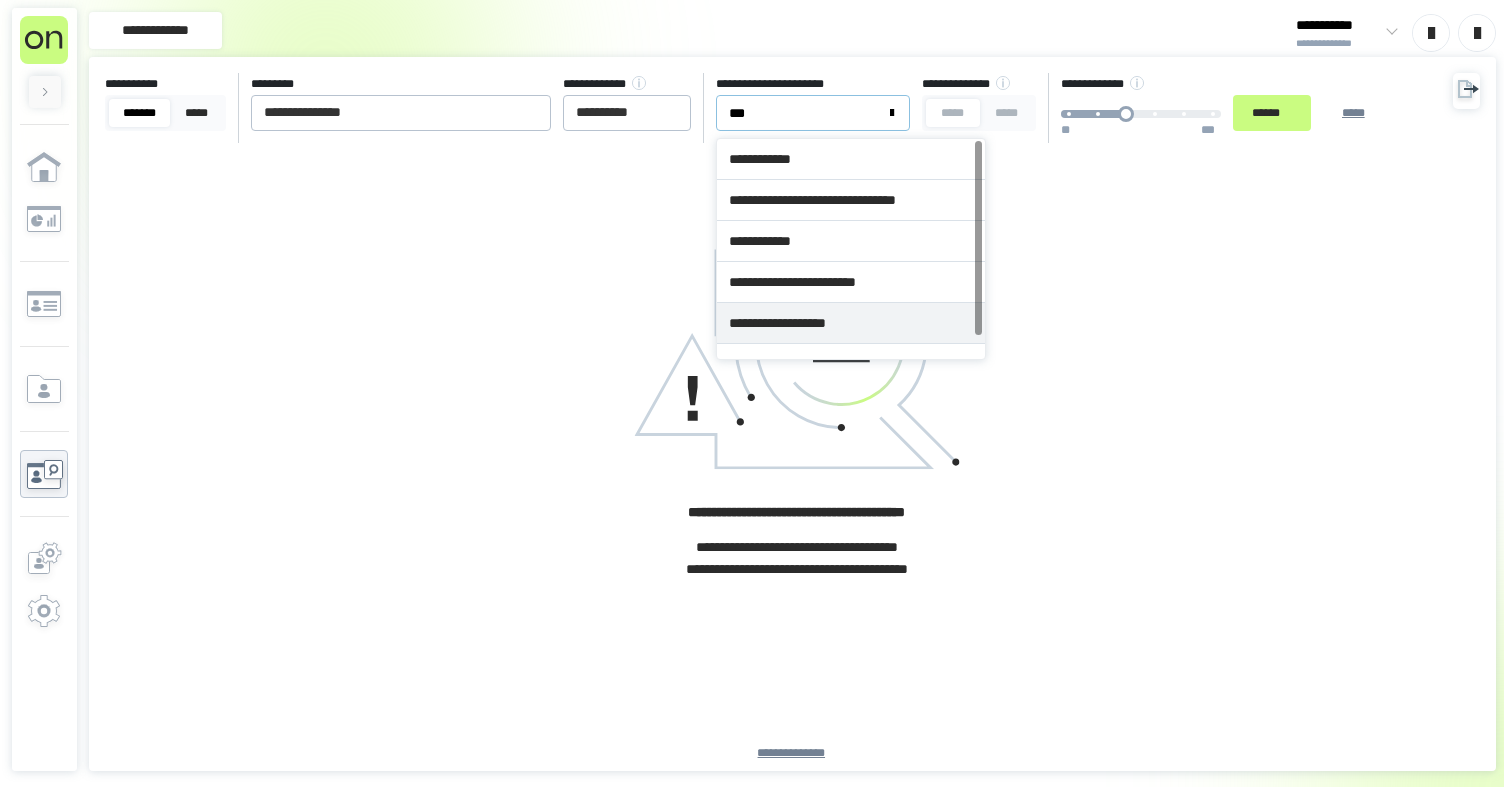 type 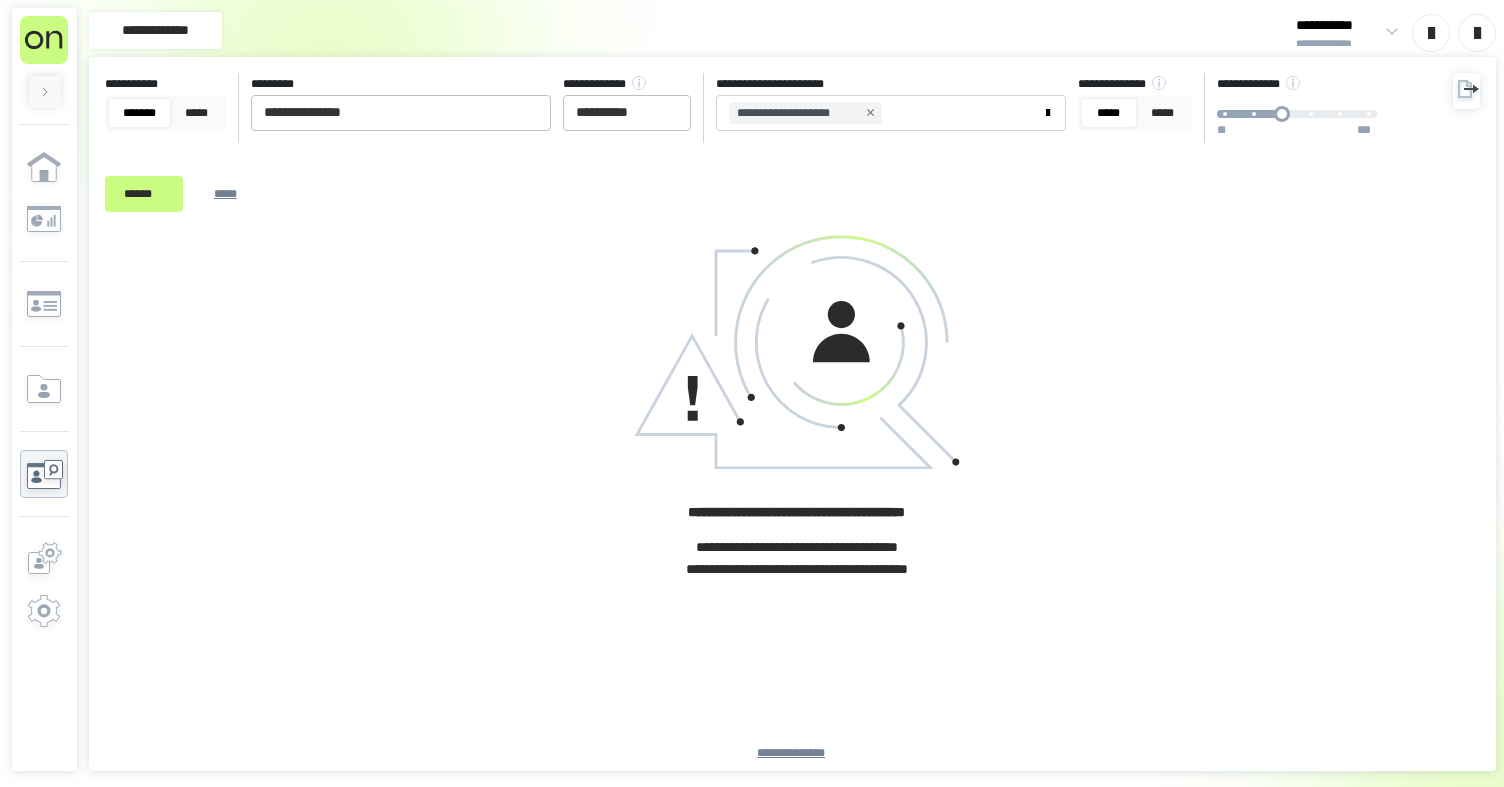 click on "**********" at bounding box center [792, 497] 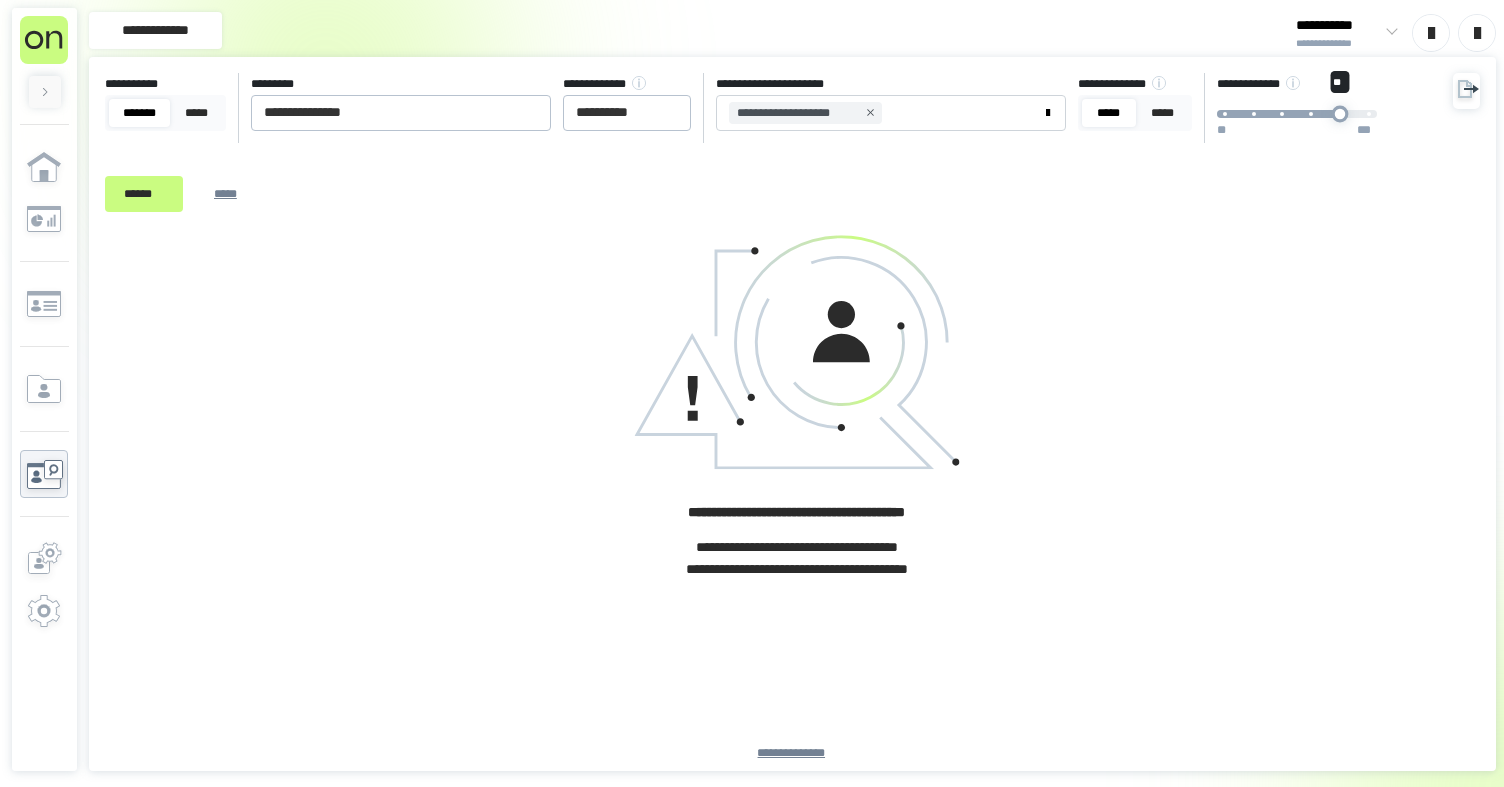 drag, startPoint x: 1280, startPoint y: 114, endPoint x: 1343, endPoint y: 122, distance: 63.505905 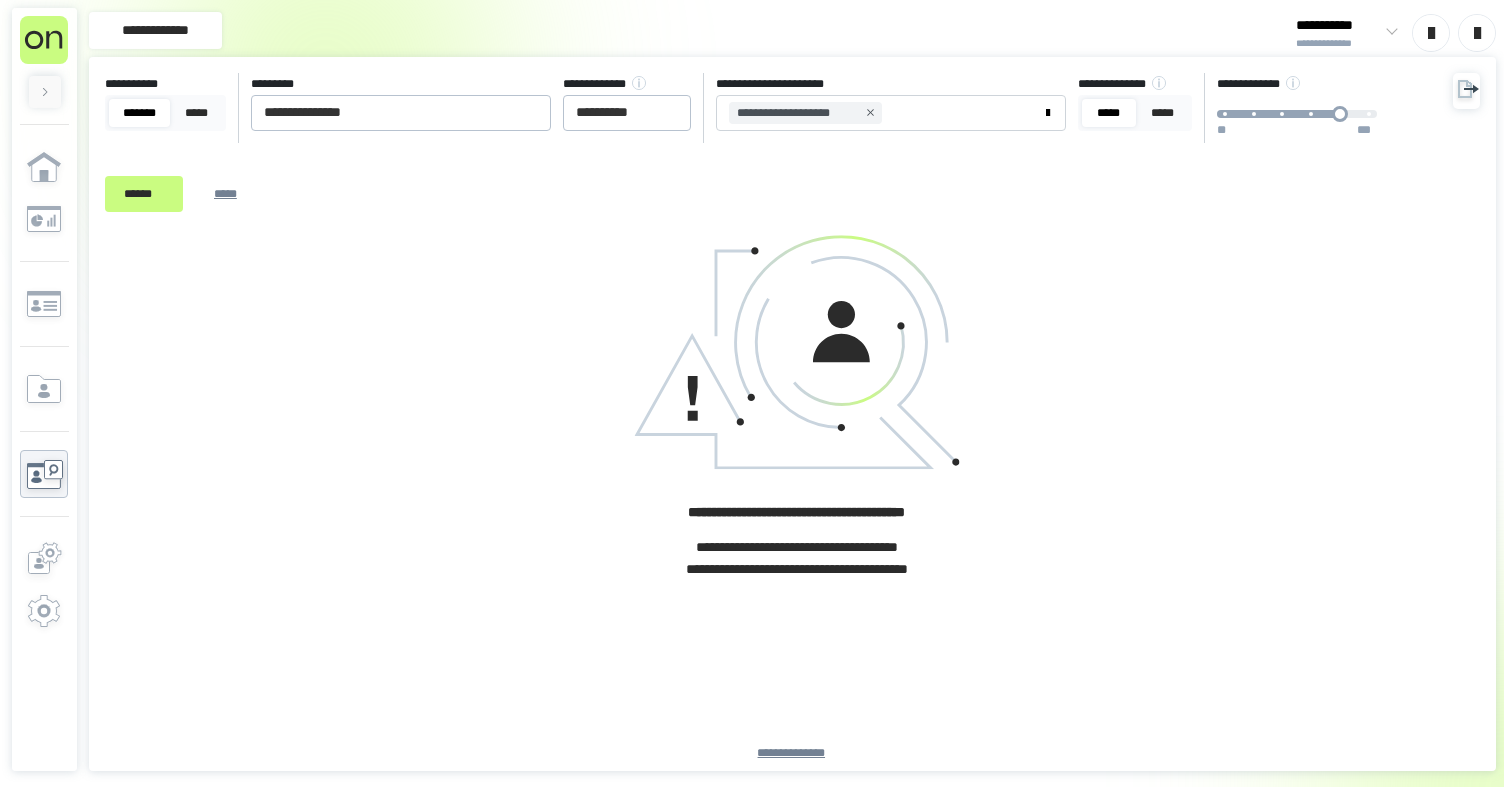 click on "**********" at bounding box center (773, 148) 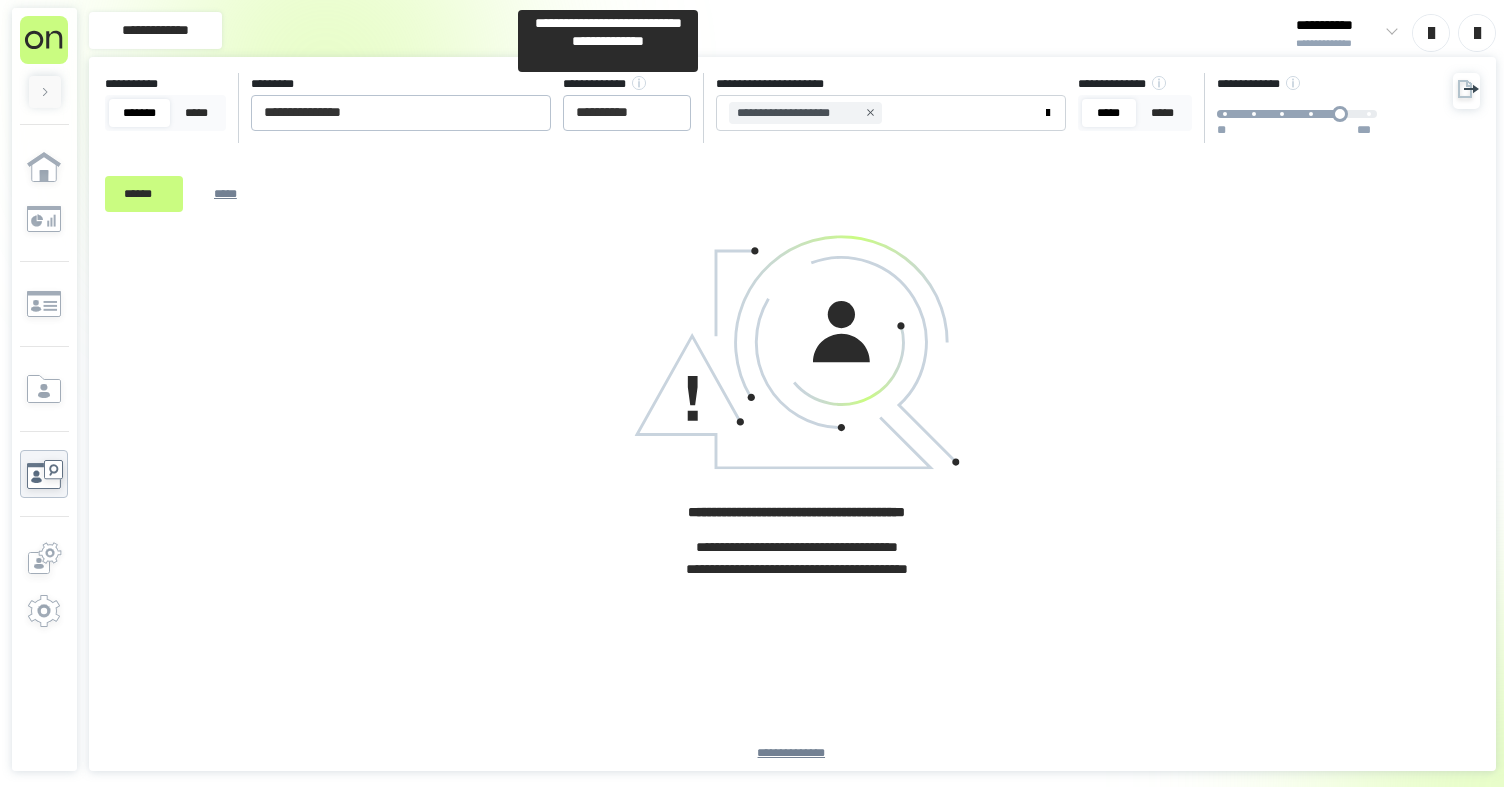 click 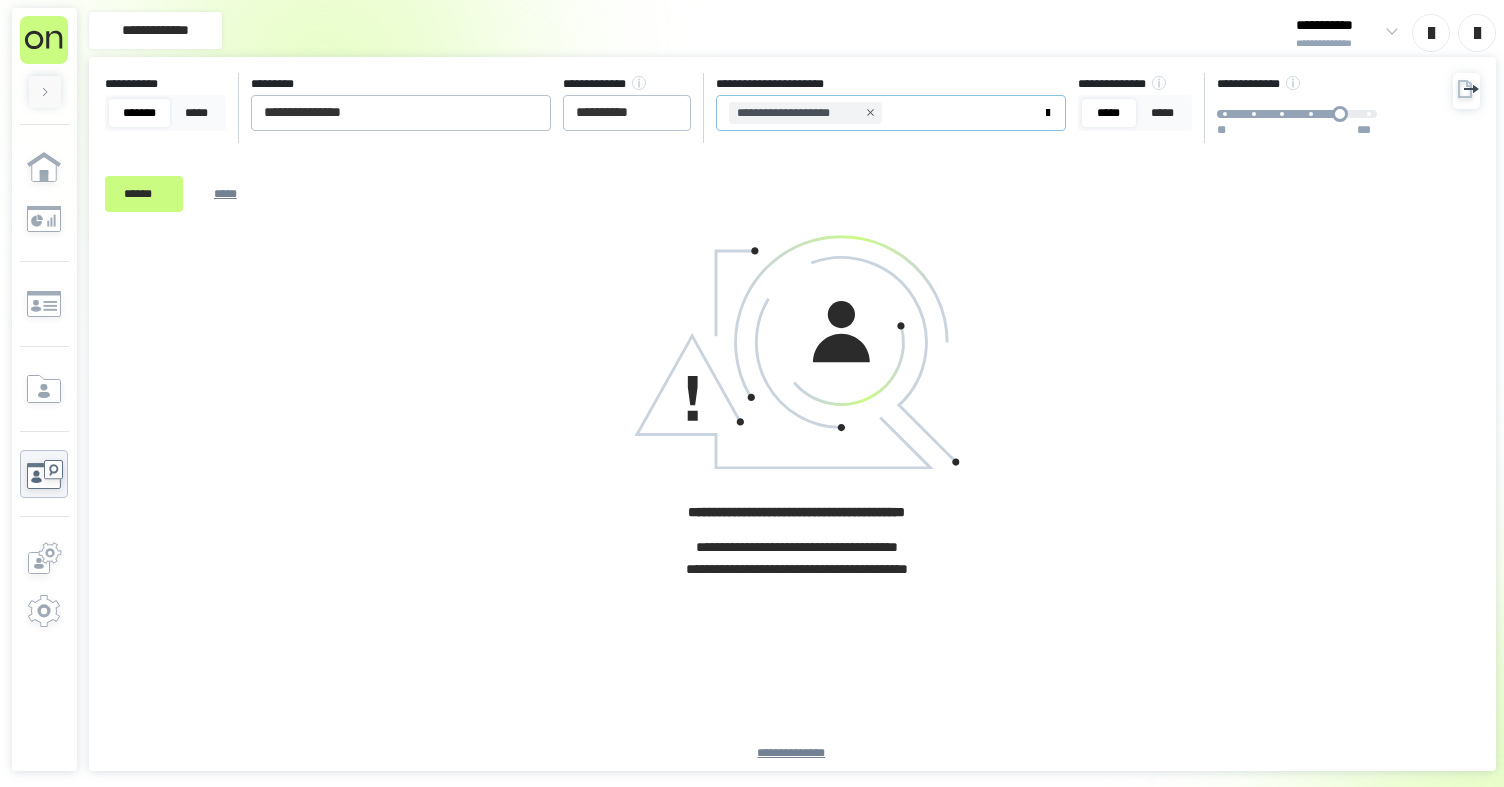 click on "**********" at bounding box center [773, 148] 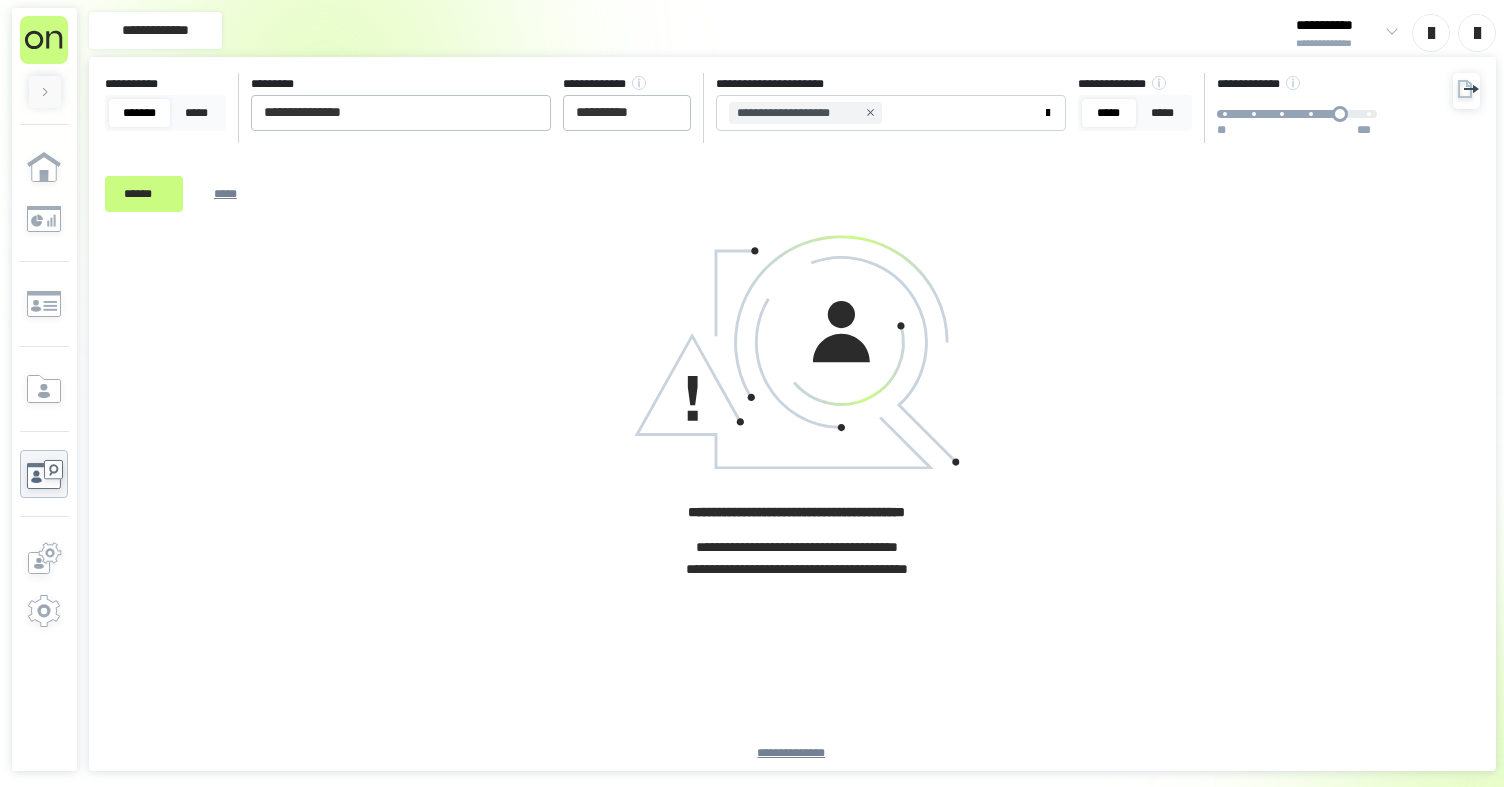 click on "**********" at bounding box center (773, 148) 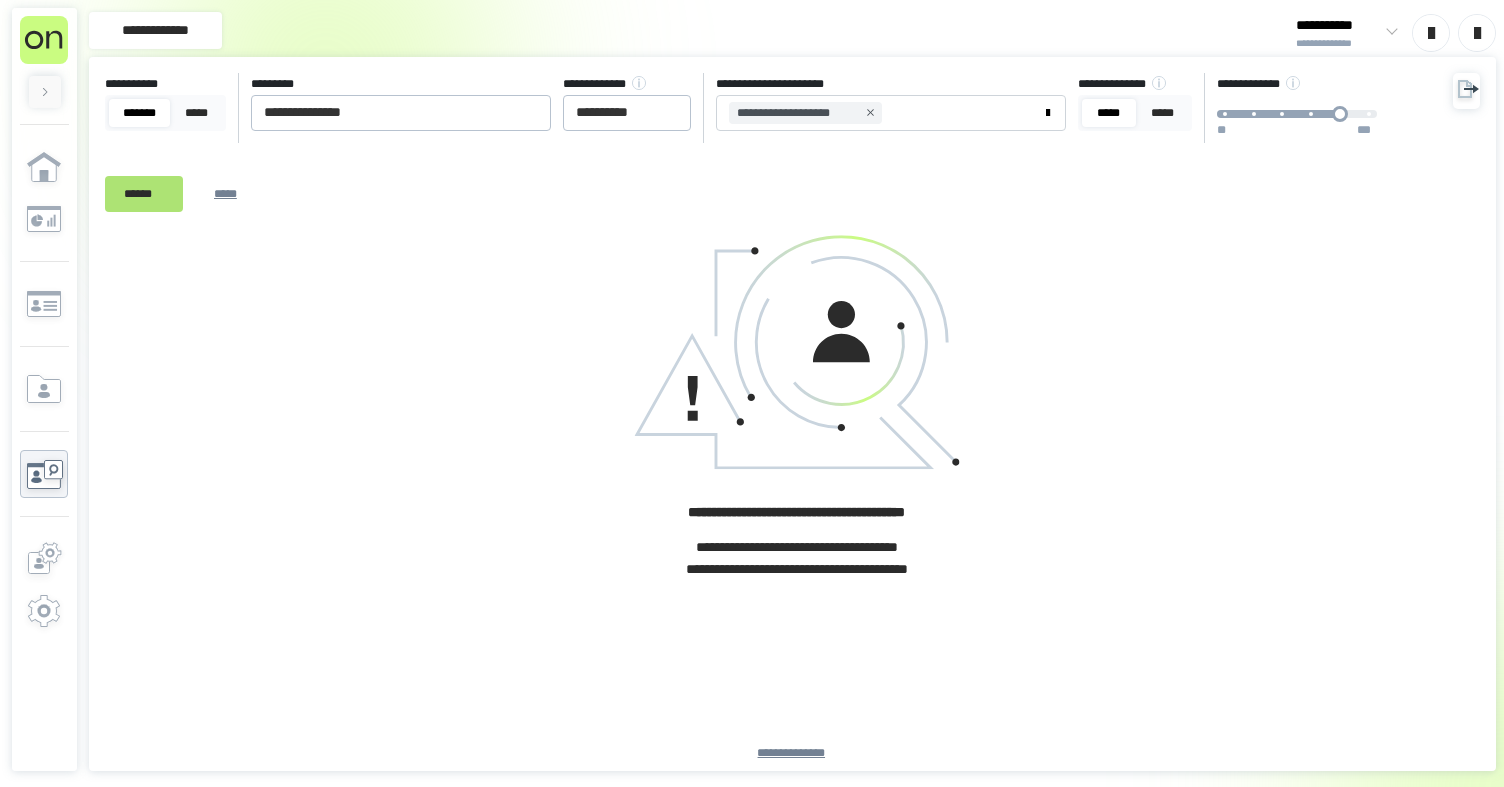click on "******" at bounding box center (144, 194) 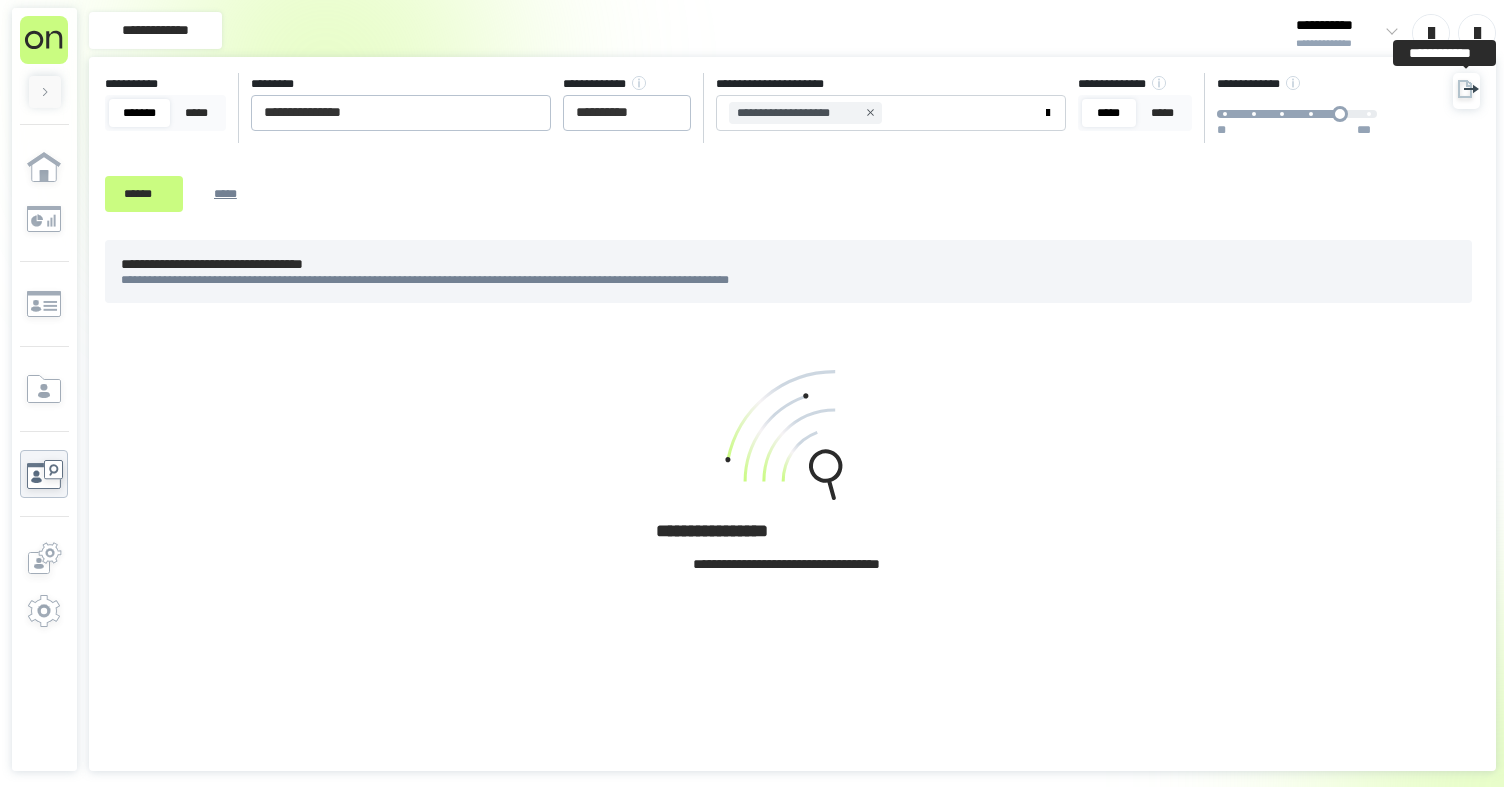 click 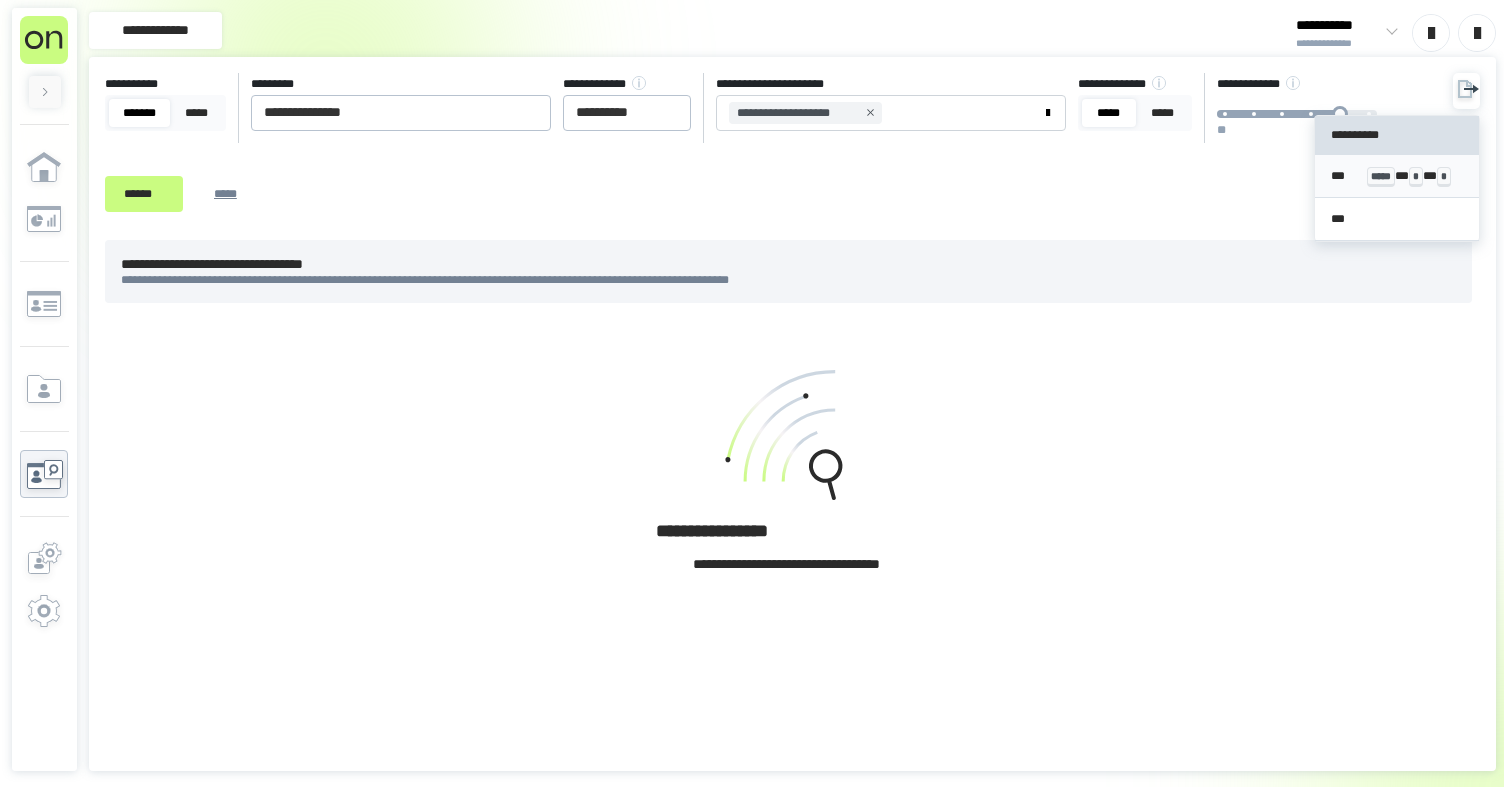 drag, startPoint x: 1347, startPoint y: 172, endPoint x: 1268, endPoint y: 194, distance: 82.006096 